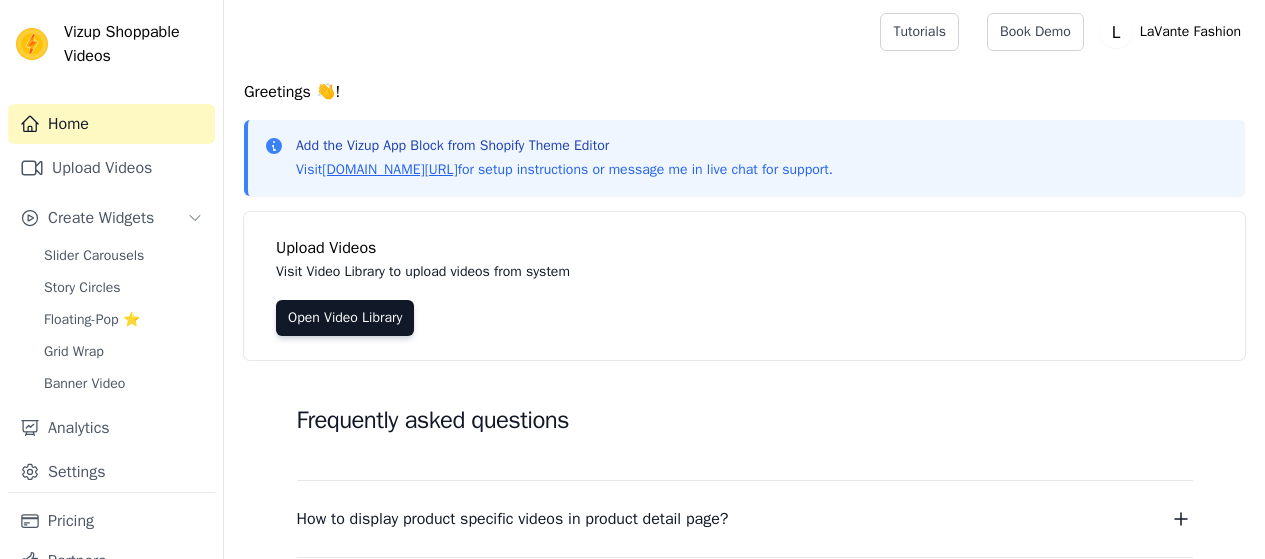 scroll, scrollTop: 0, scrollLeft: 0, axis: both 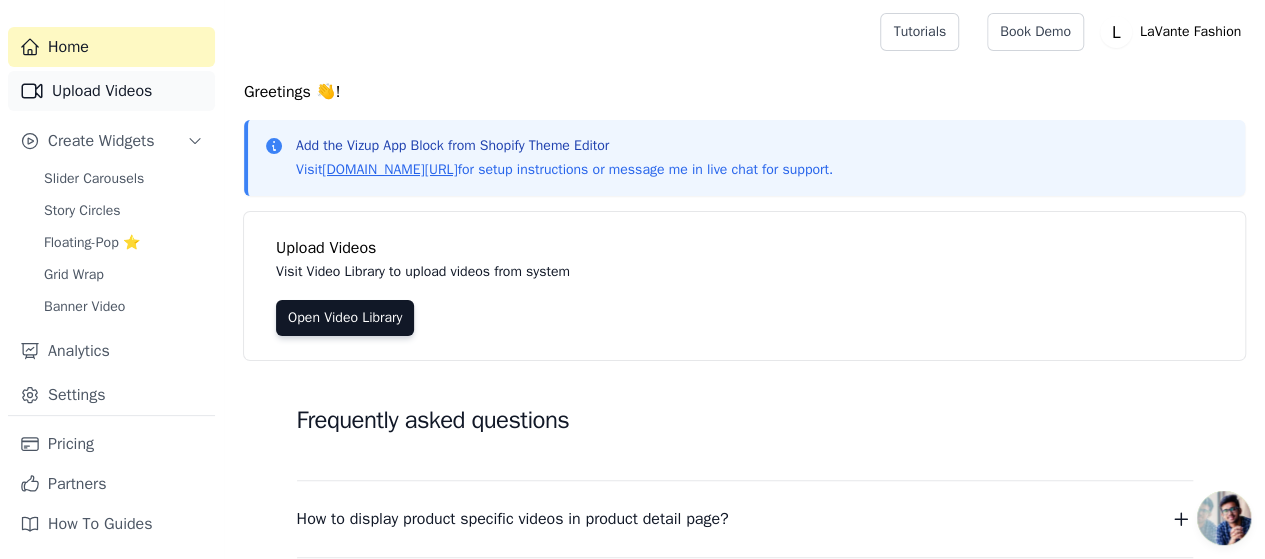 click on "Upload Videos" at bounding box center (111, 91) 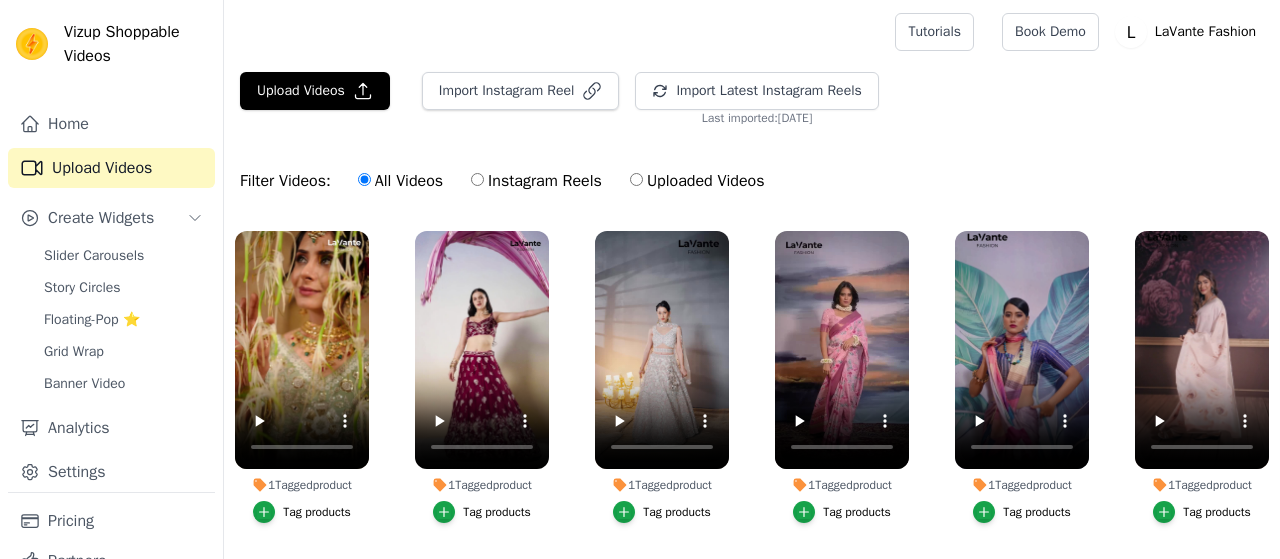 scroll, scrollTop: 0, scrollLeft: 0, axis: both 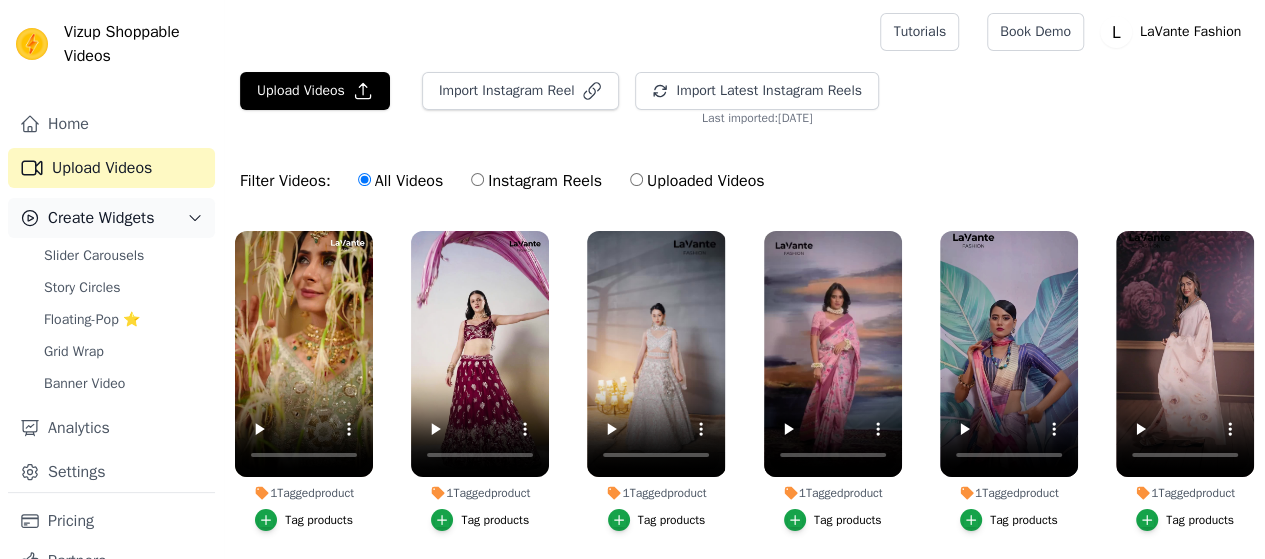click 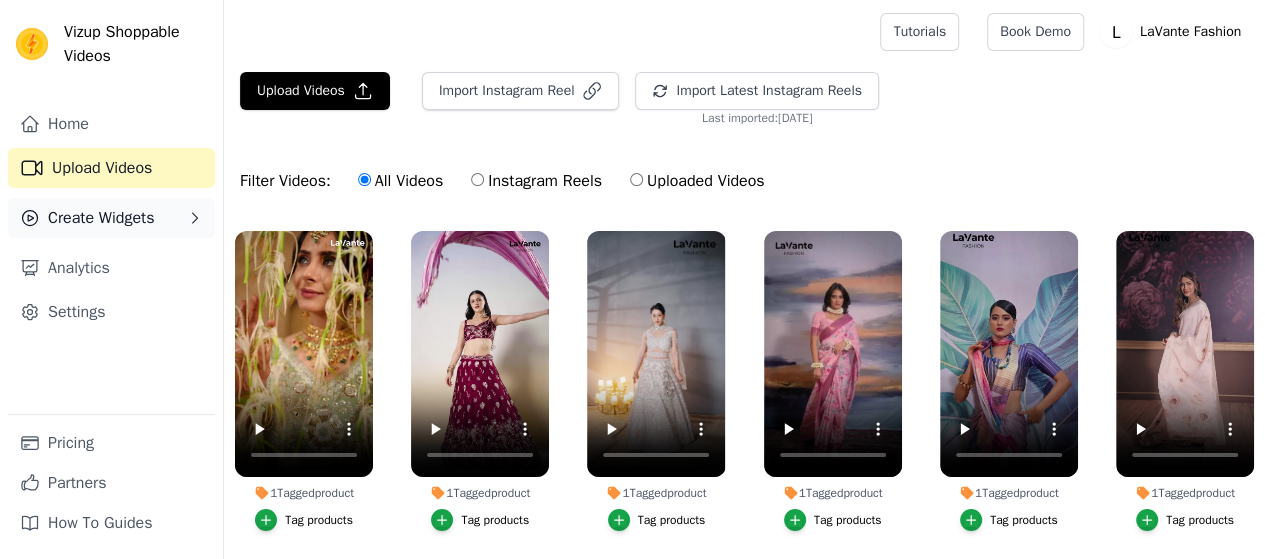 click on "Create Widgets" at bounding box center (101, 218) 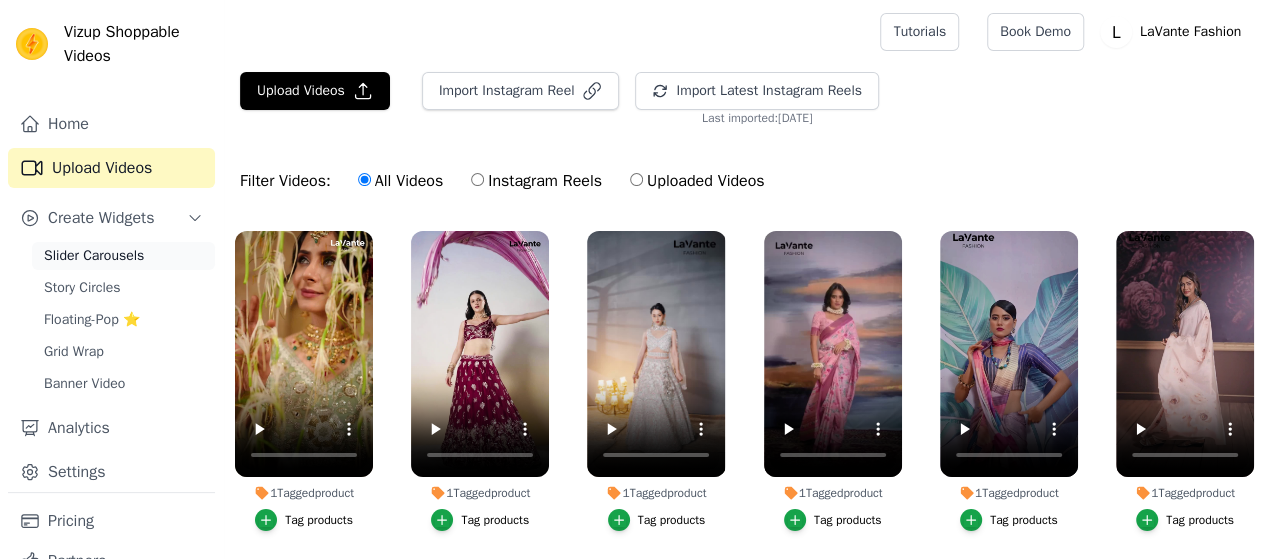 click on "Slider Carousels" at bounding box center [94, 256] 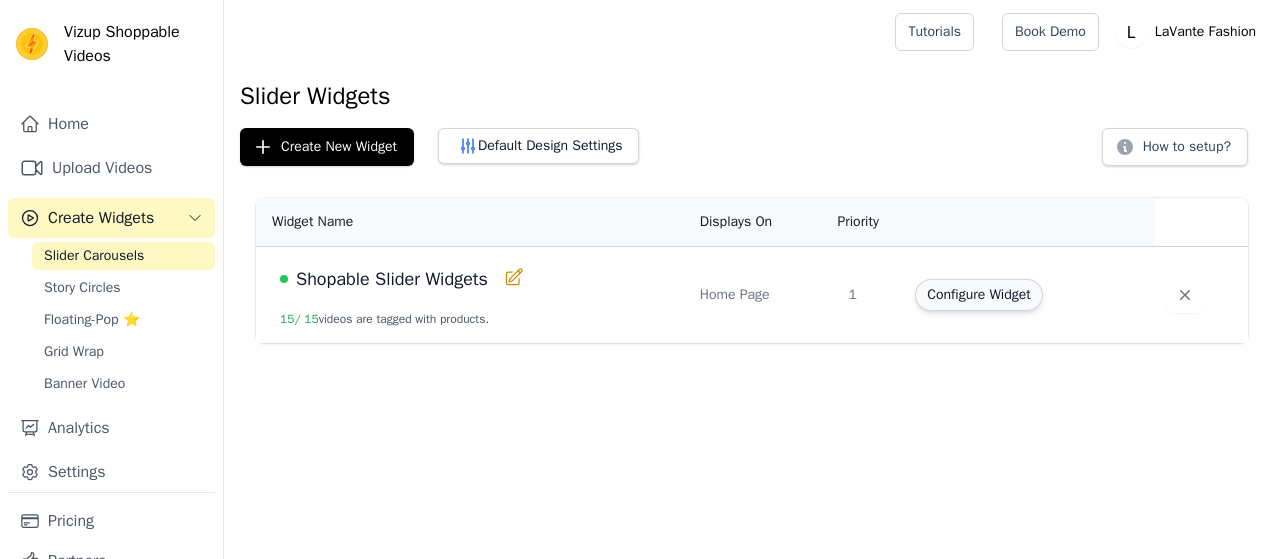 click on "Configure Widget" at bounding box center (978, 295) 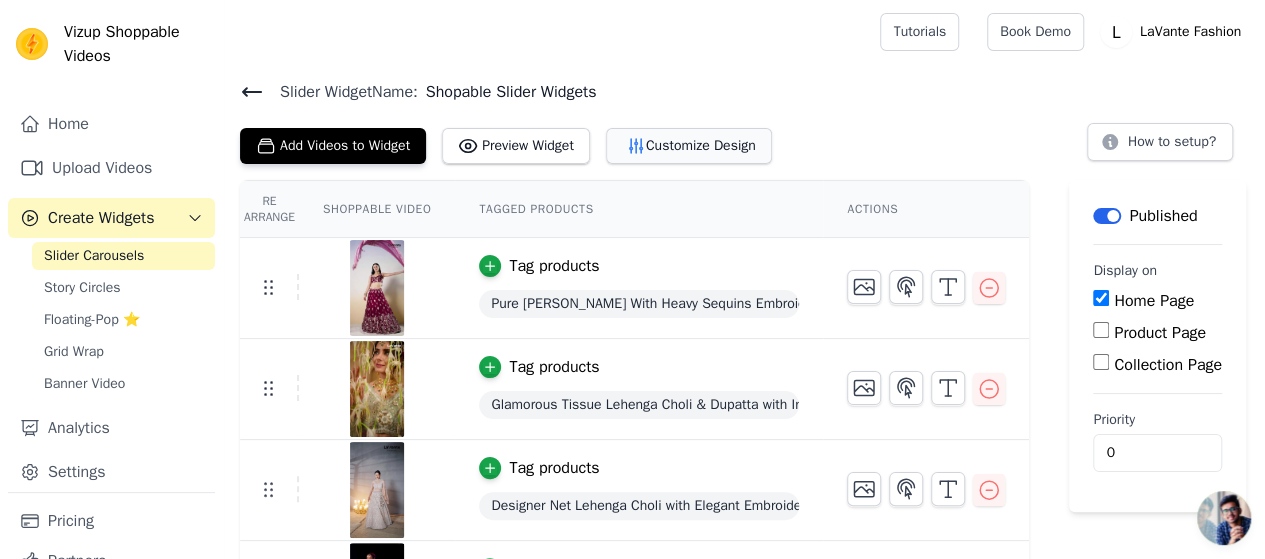 click on "Customize Design" at bounding box center [689, 146] 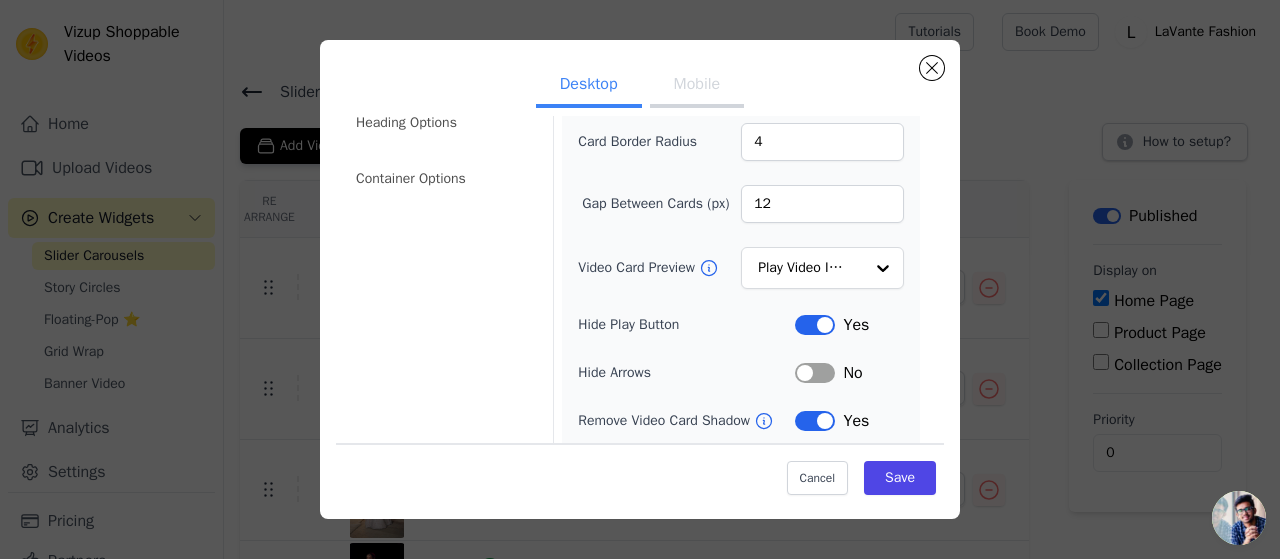 scroll, scrollTop: 292, scrollLeft: 0, axis: vertical 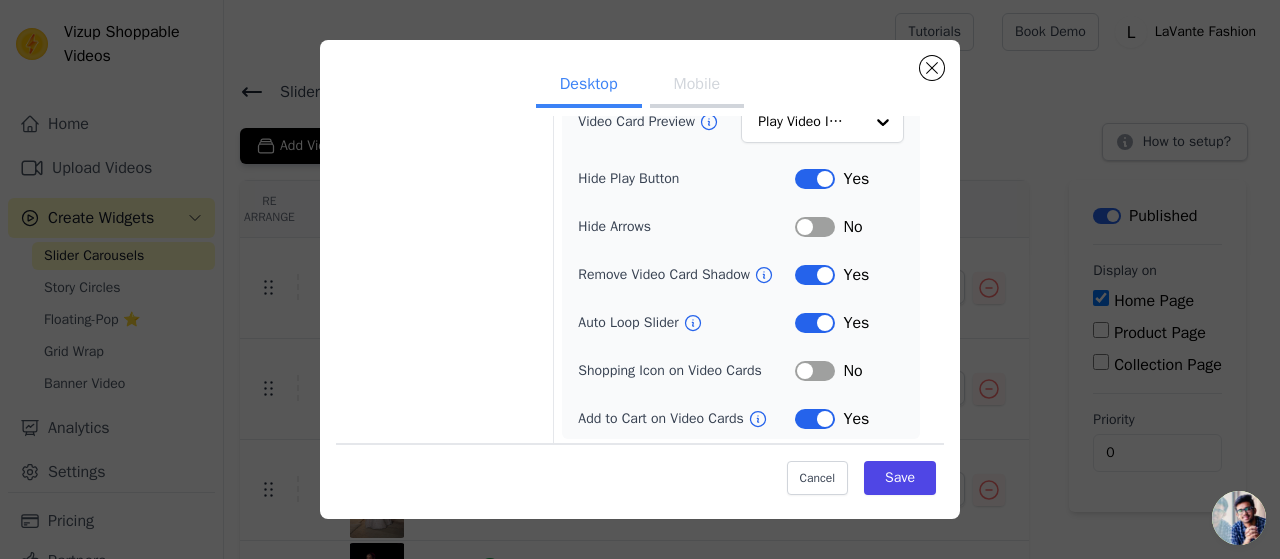 click on "Mobile" at bounding box center [697, 86] 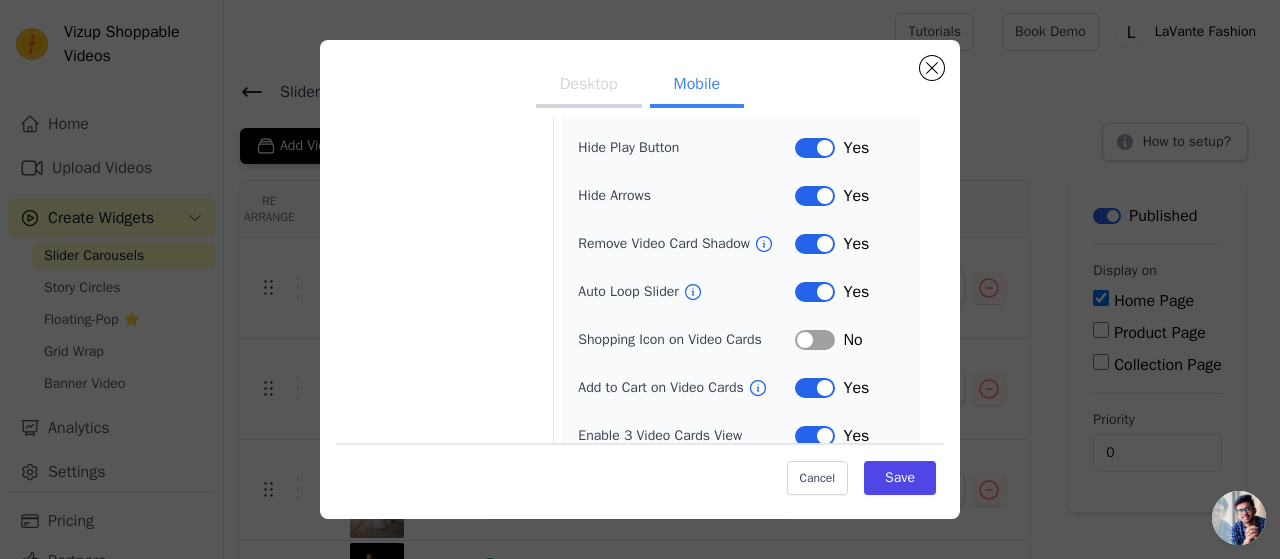 scroll, scrollTop: 340, scrollLeft: 0, axis: vertical 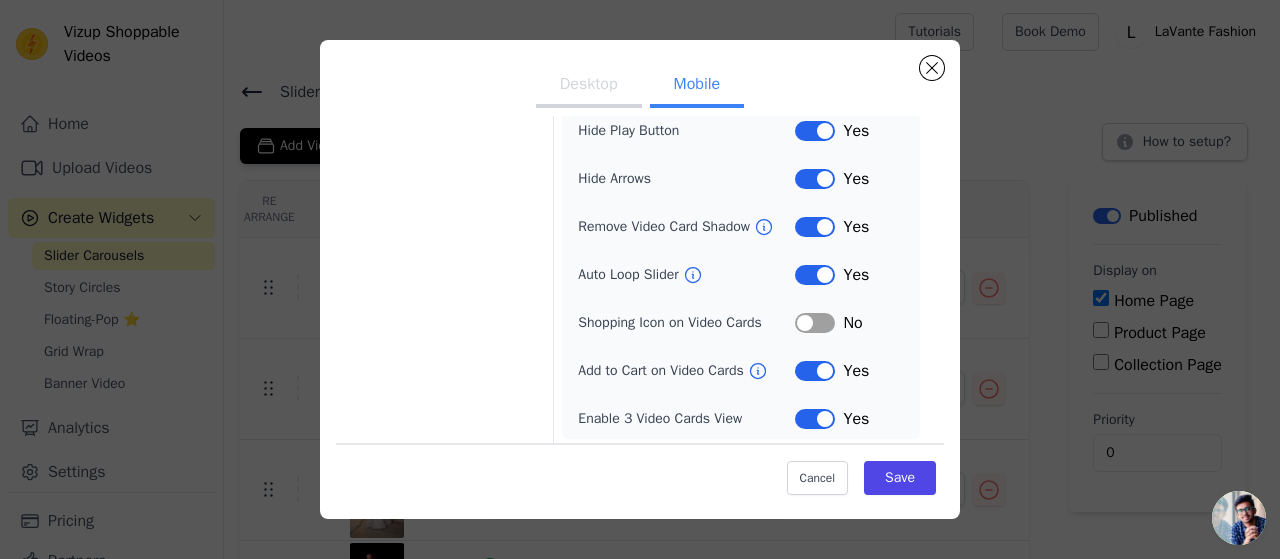 click on "Label" at bounding box center [815, 419] 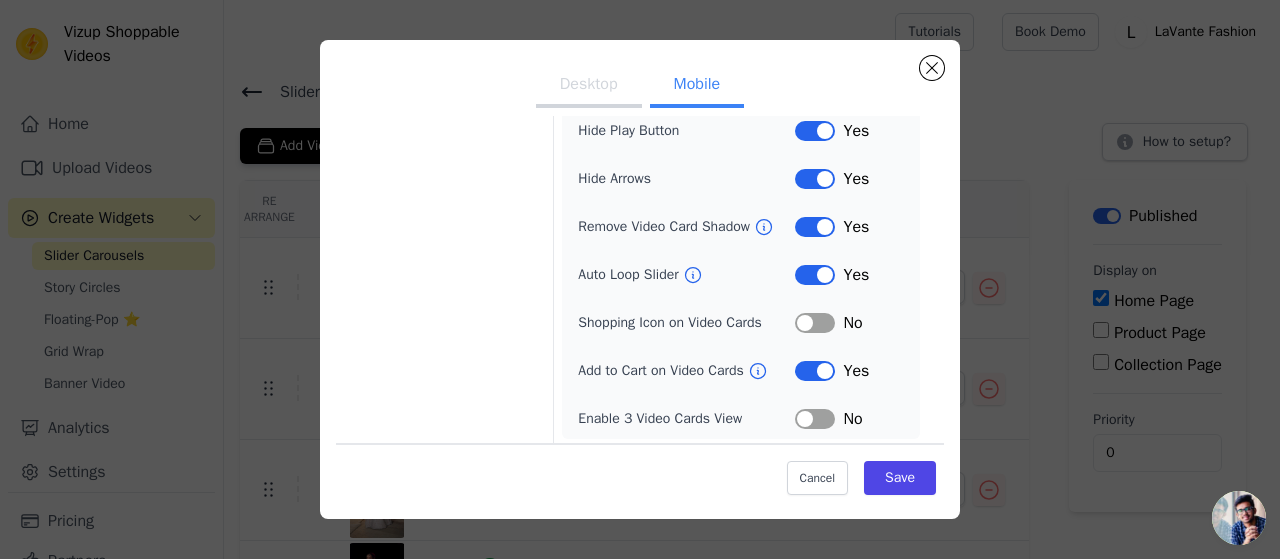 click on "Label" at bounding box center (815, 419) 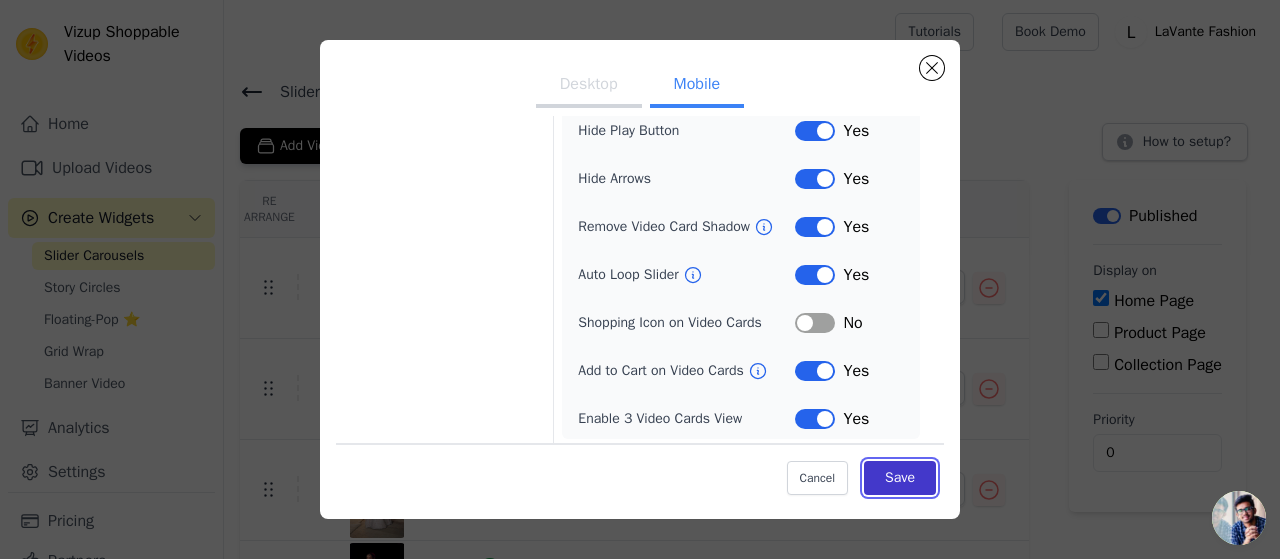 click on "Save" at bounding box center [900, 478] 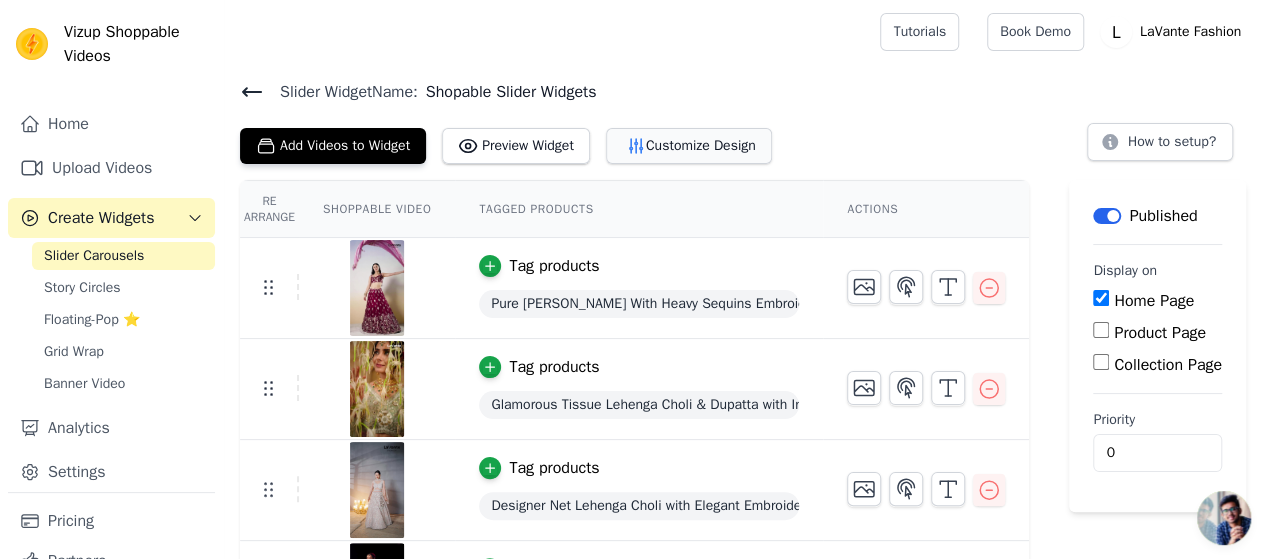 click on "Customize Design" at bounding box center [689, 146] 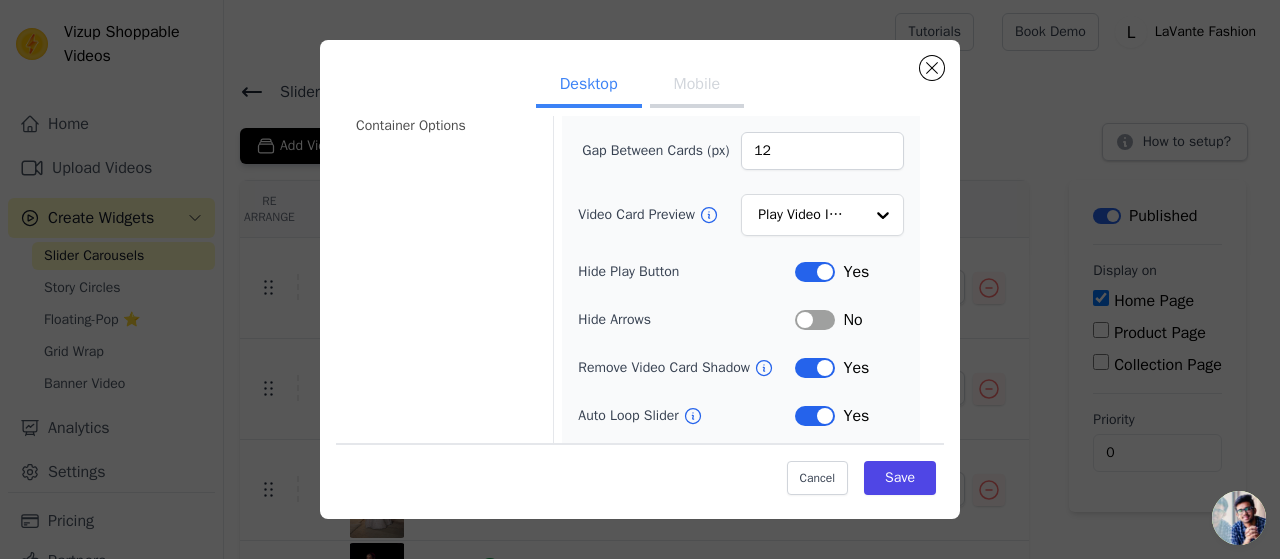 scroll, scrollTop: 200, scrollLeft: 0, axis: vertical 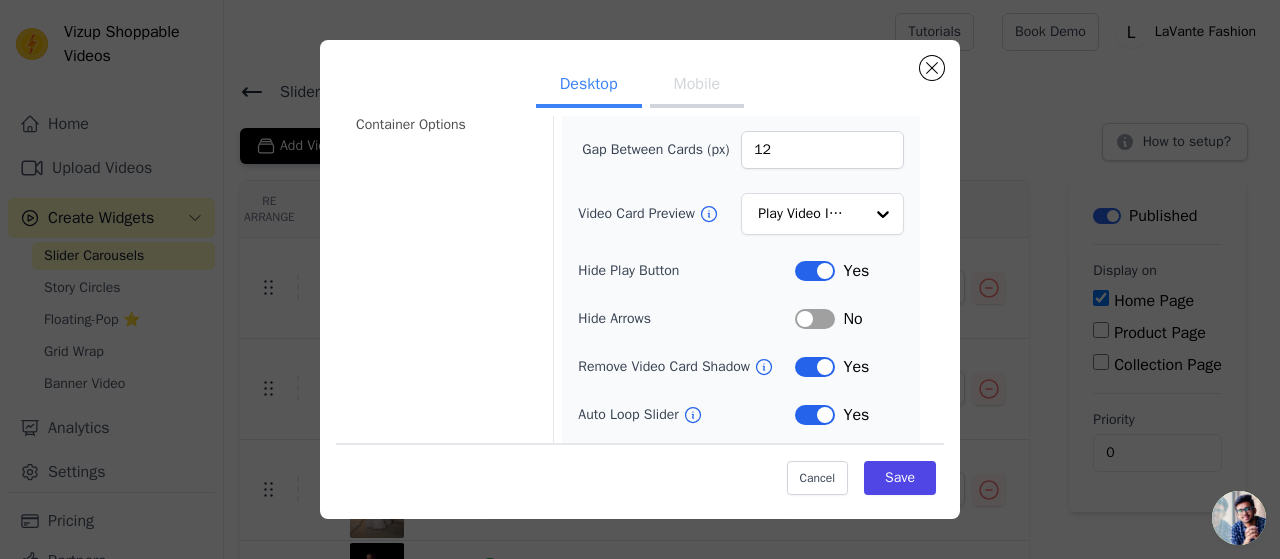 click on "Mobile" at bounding box center [697, 86] 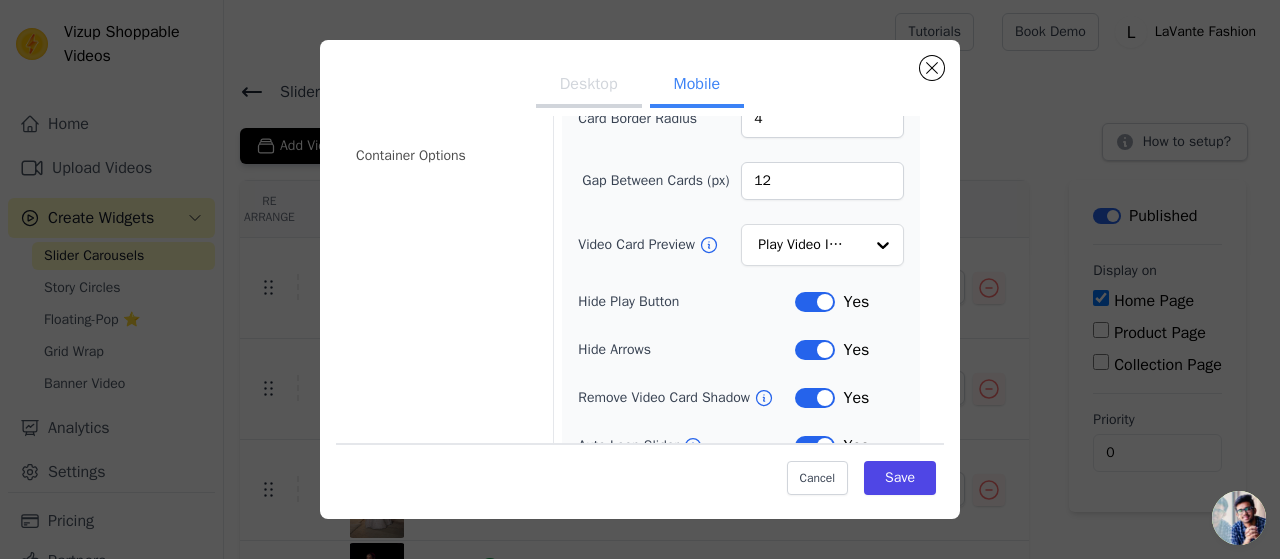 scroll, scrollTop: 0, scrollLeft: 0, axis: both 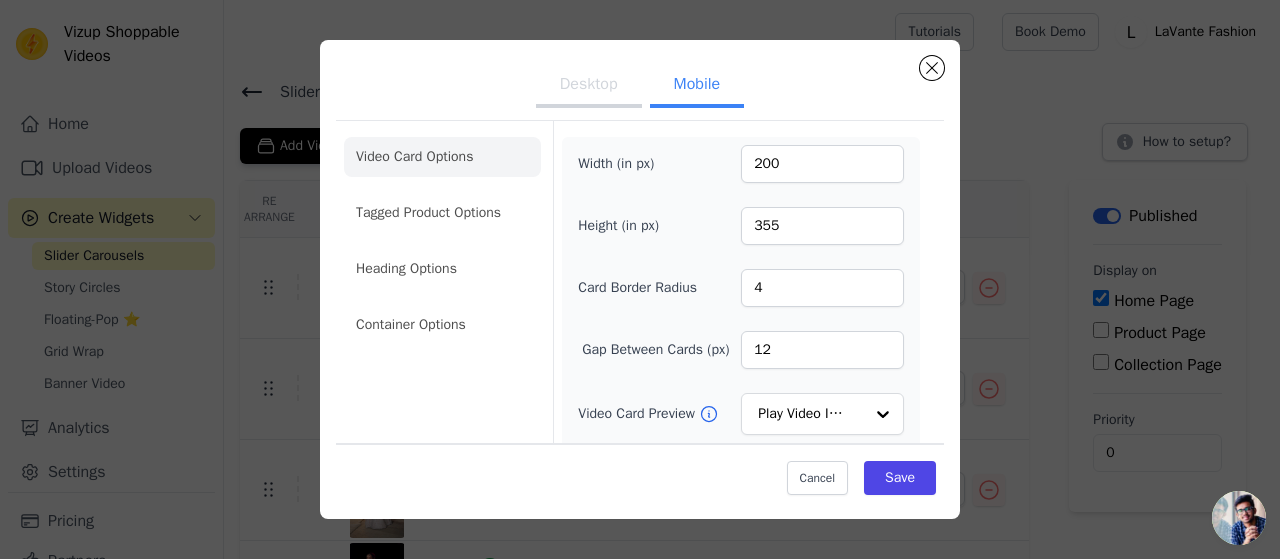 click on "Desktop" at bounding box center [589, 86] 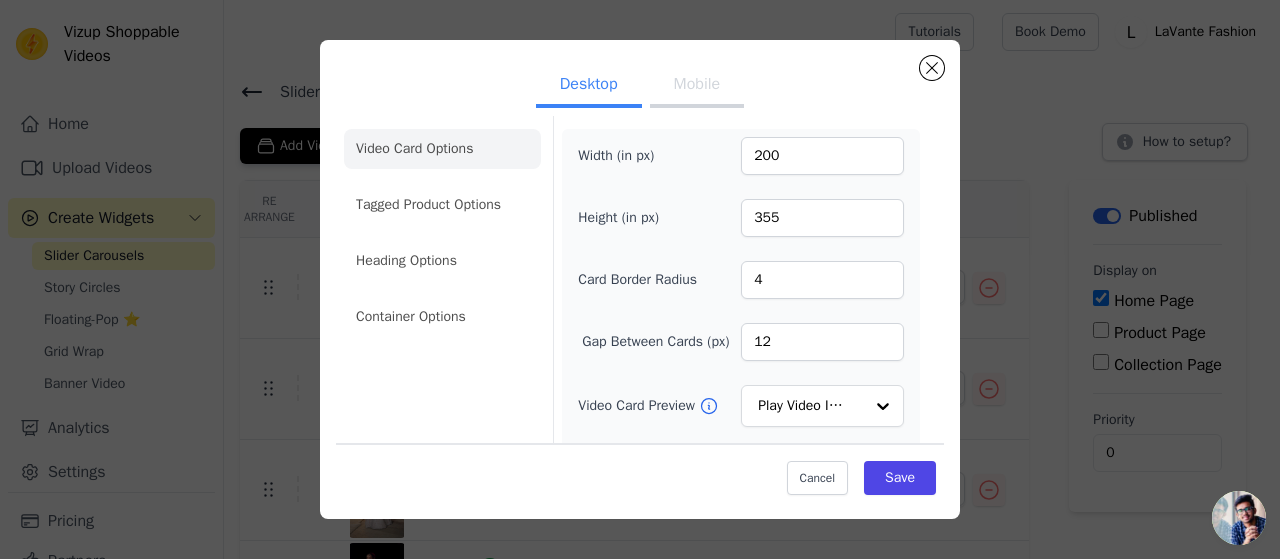 scroll, scrollTop: 0, scrollLeft: 0, axis: both 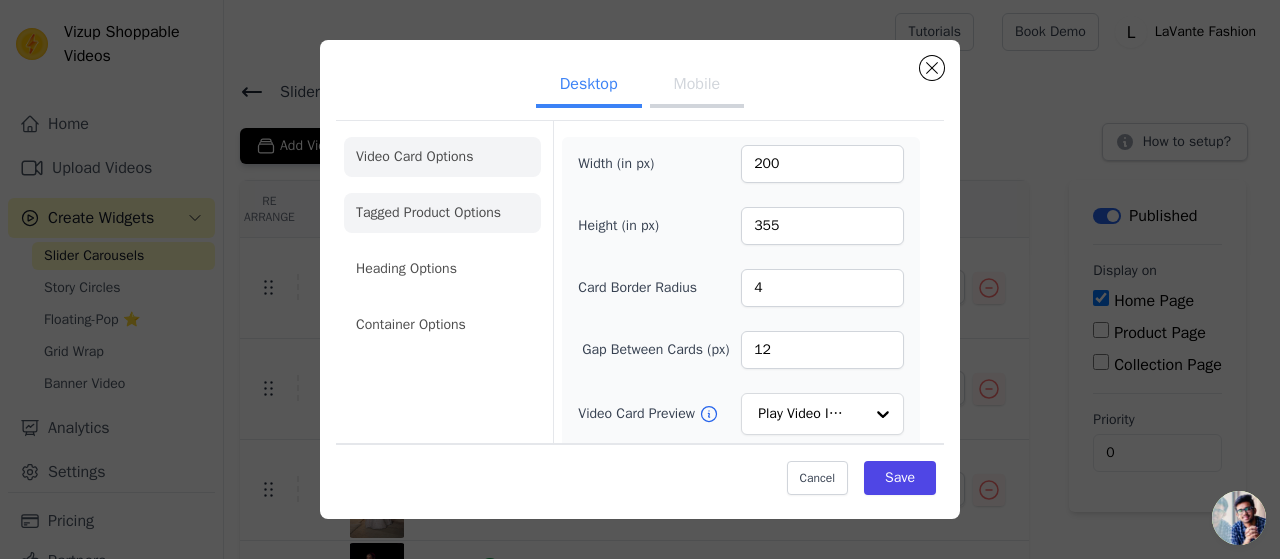 click on "Tagged Product Options" 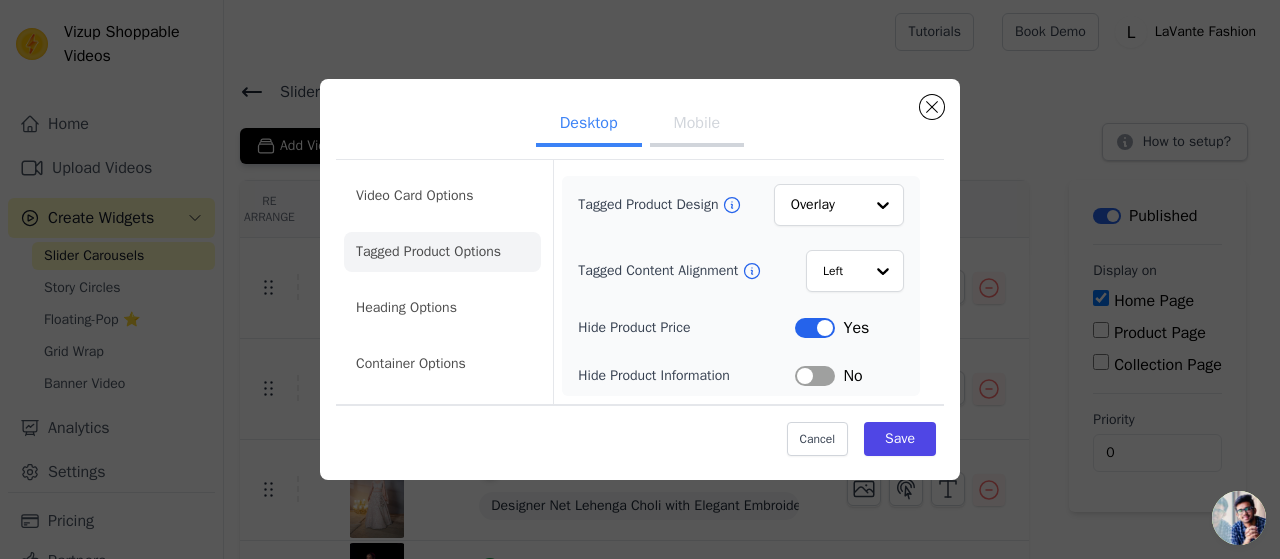 click on "Mobile" at bounding box center [697, 125] 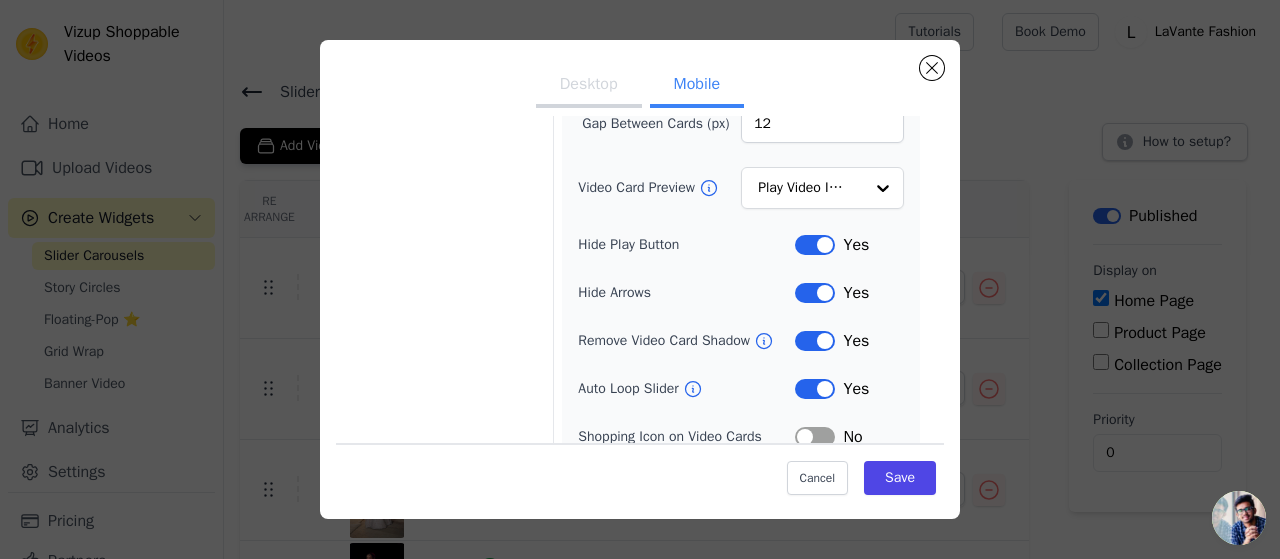 scroll, scrollTop: 340, scrollLeft: 0, axis: vertical 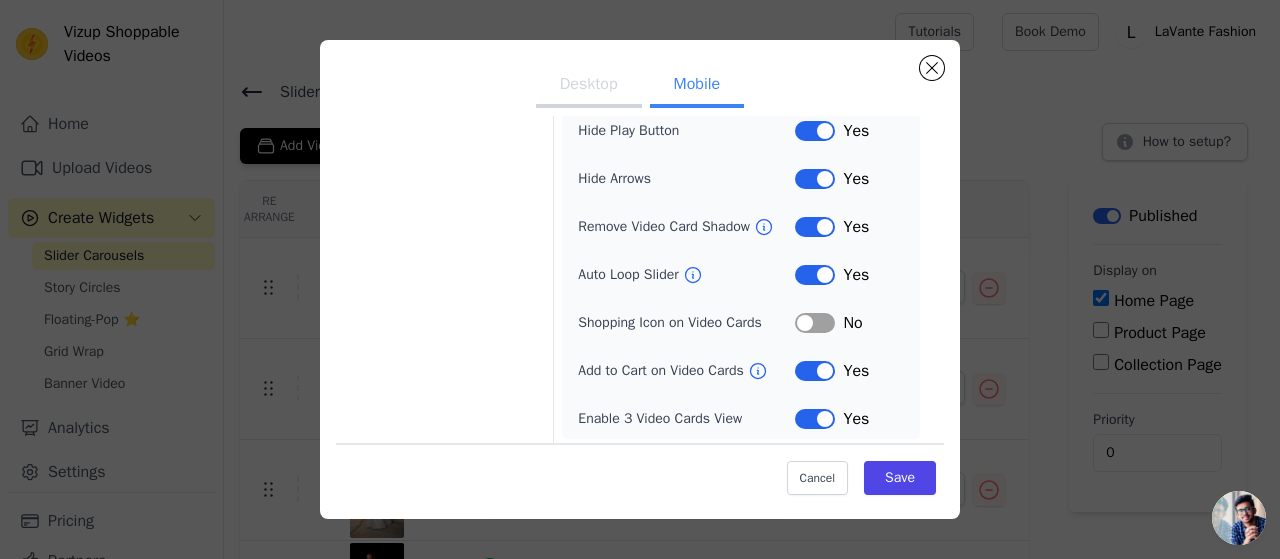 click on "Desktop" at bounding box center (589, 86) 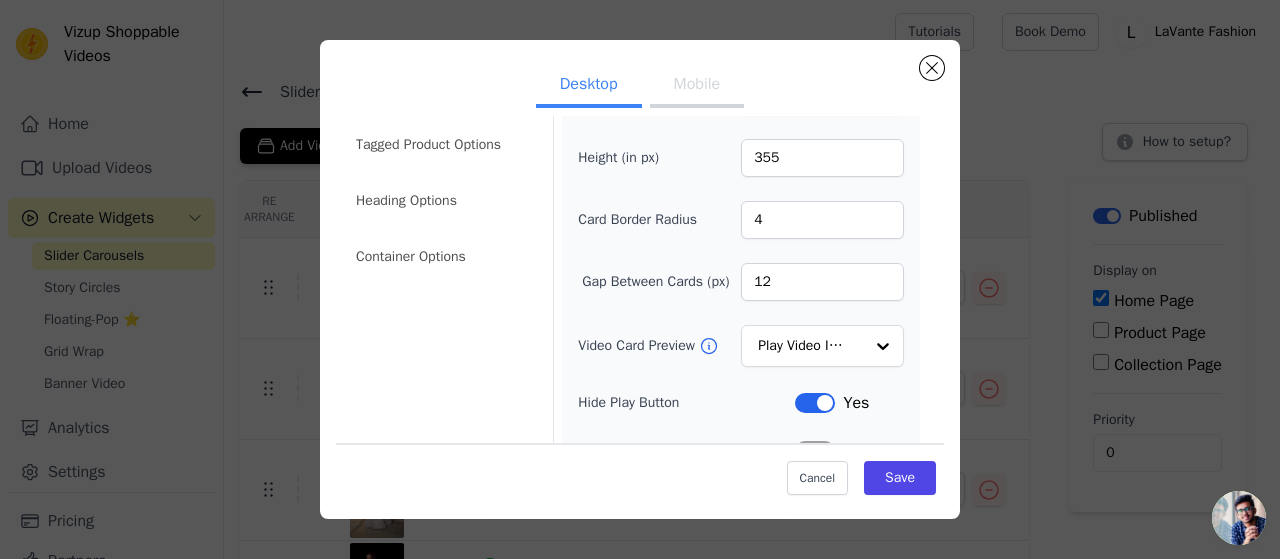 scroll, scrollTop: 100, scrollLeft: 0, axis: vertical 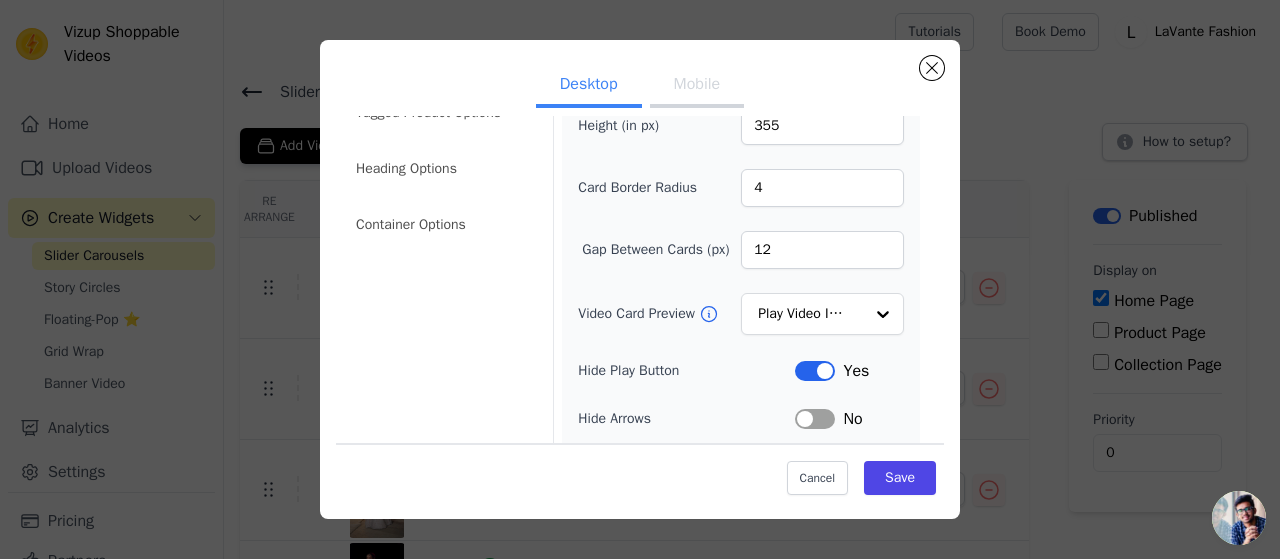 click on "Label" at bounding box center [815, 419] 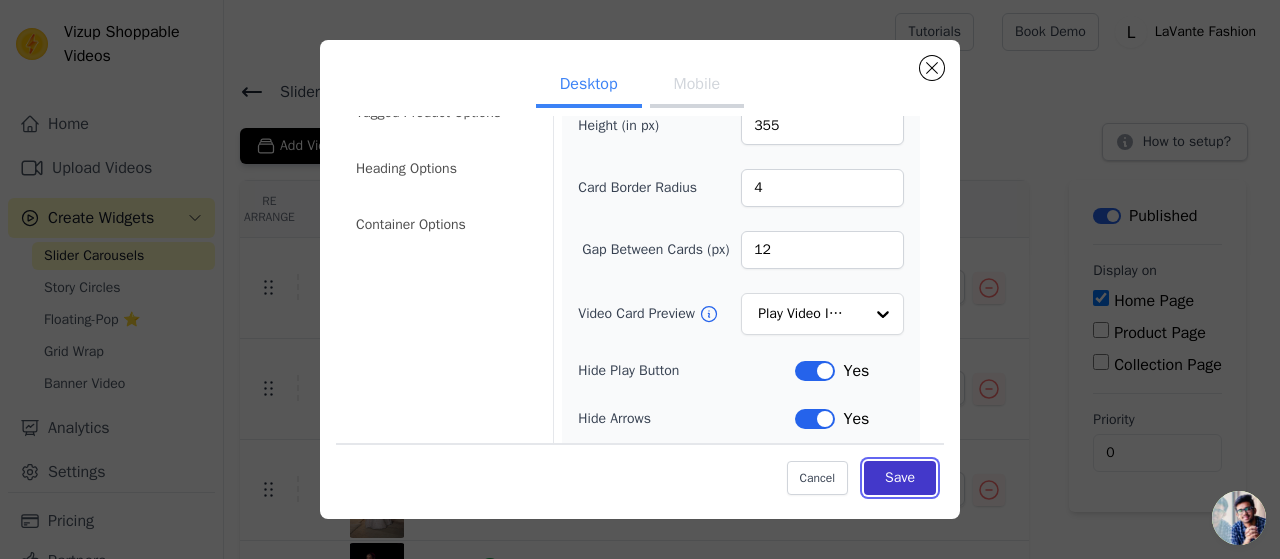 click on "Save" at bounding box center [900, 478] 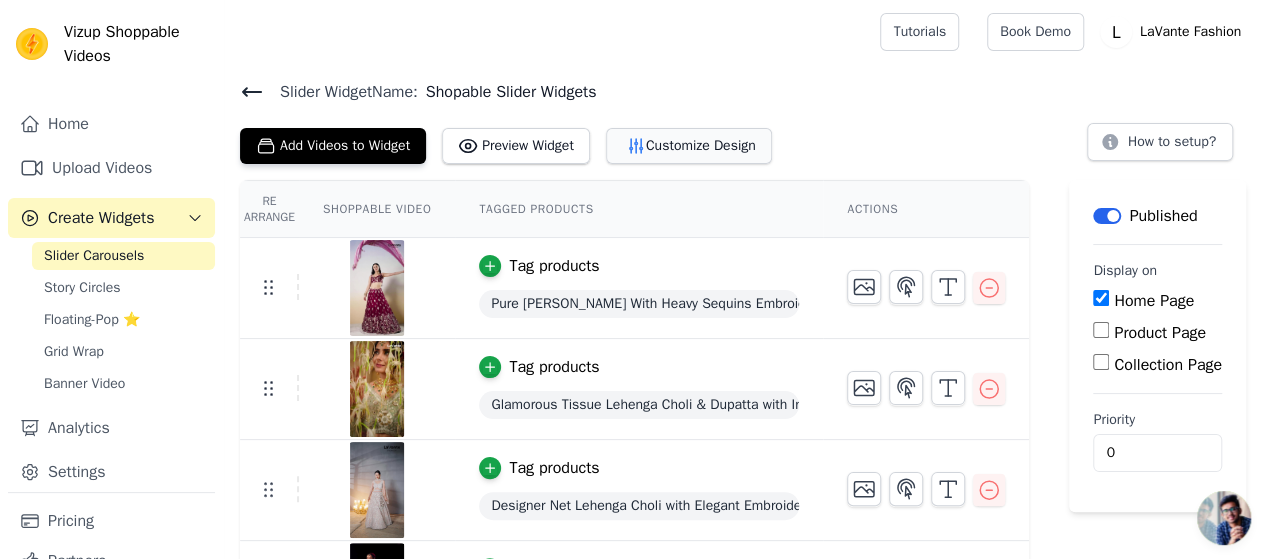 click on "Customize Design" at bounding box center (689, 146) 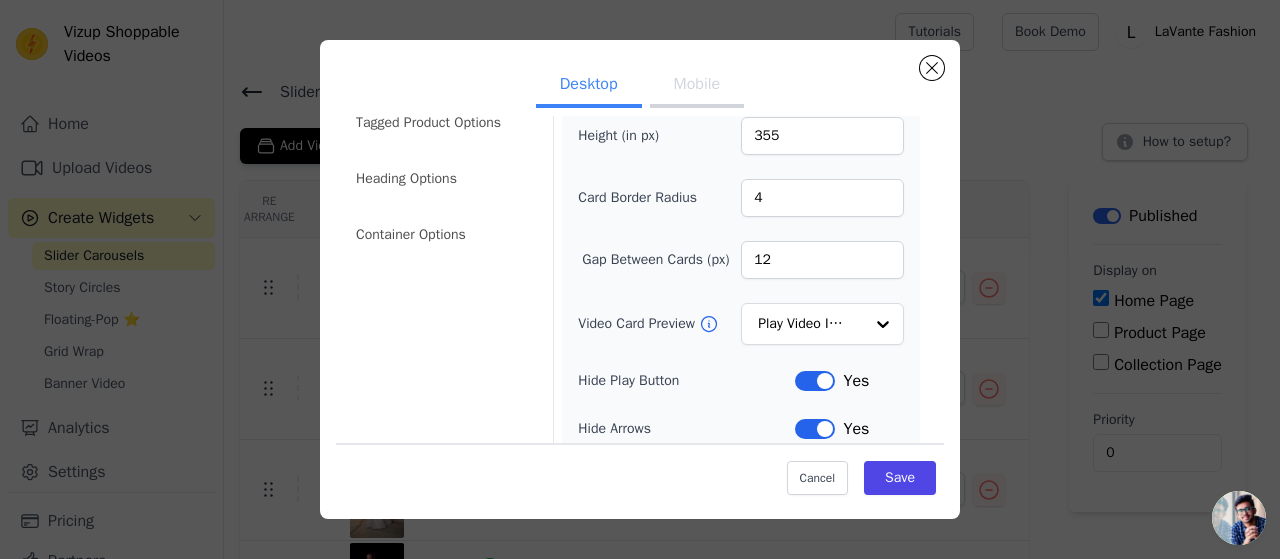 scroll, scrollTop: 0, scrollLeft: 0, axis: both 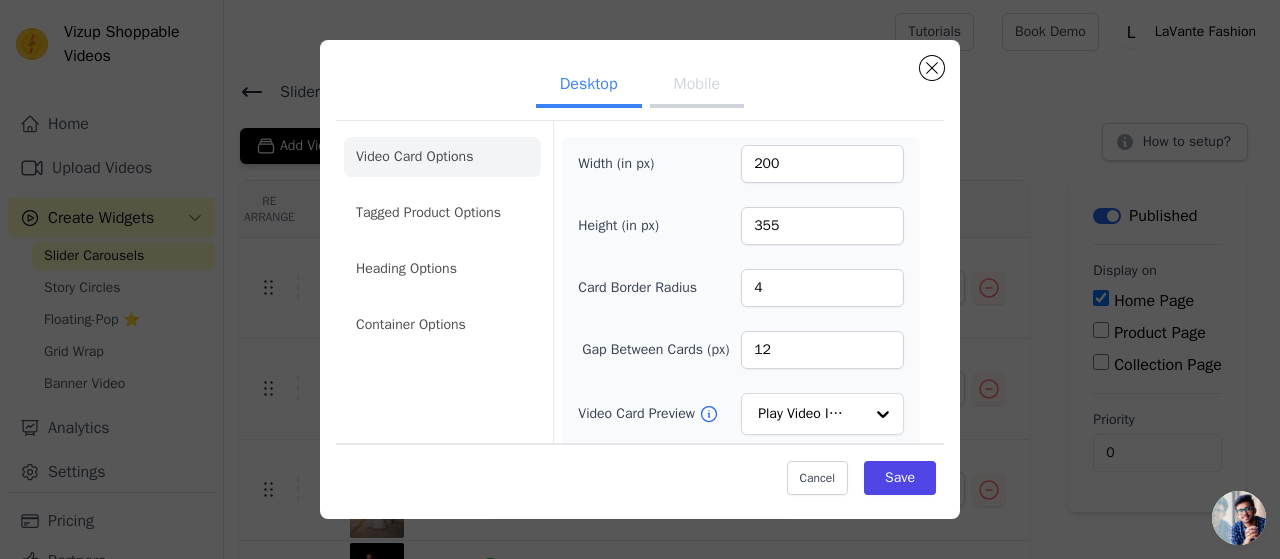 click on "Mobile" at bounding box center (697, 86) 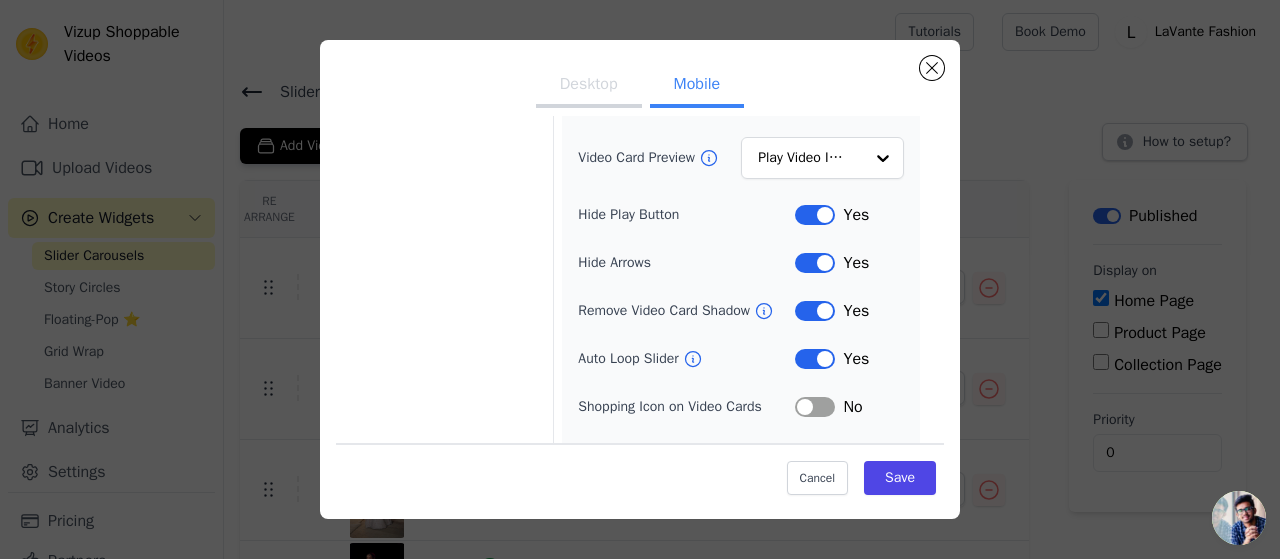 scroll, scrollTop: 40, scrollLeft: 0, axis: vertical 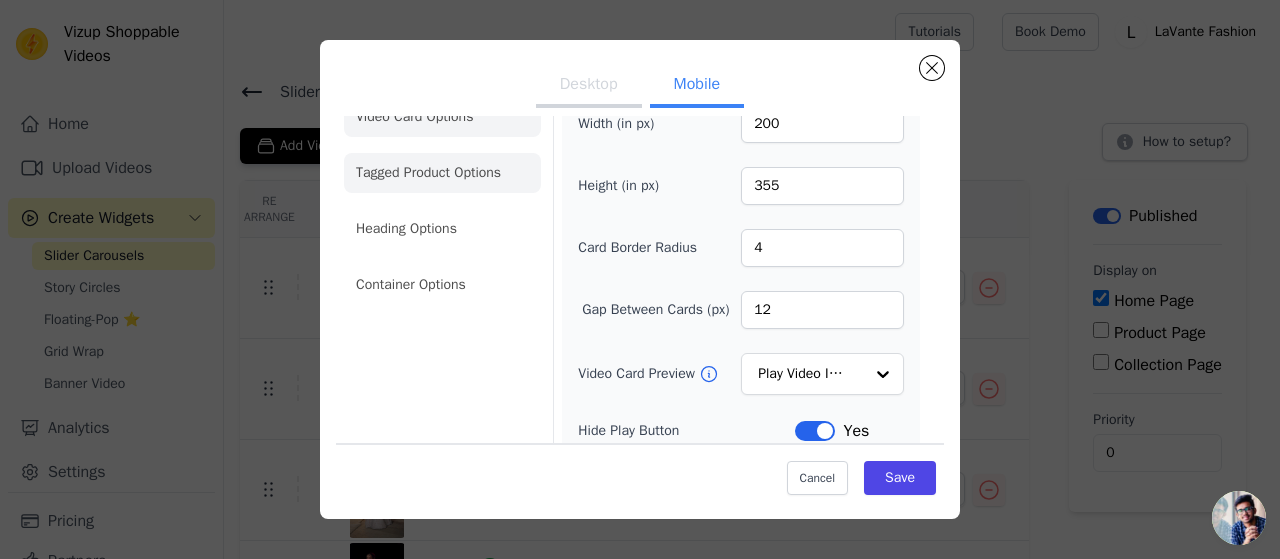 click on "Tagged Product Options" 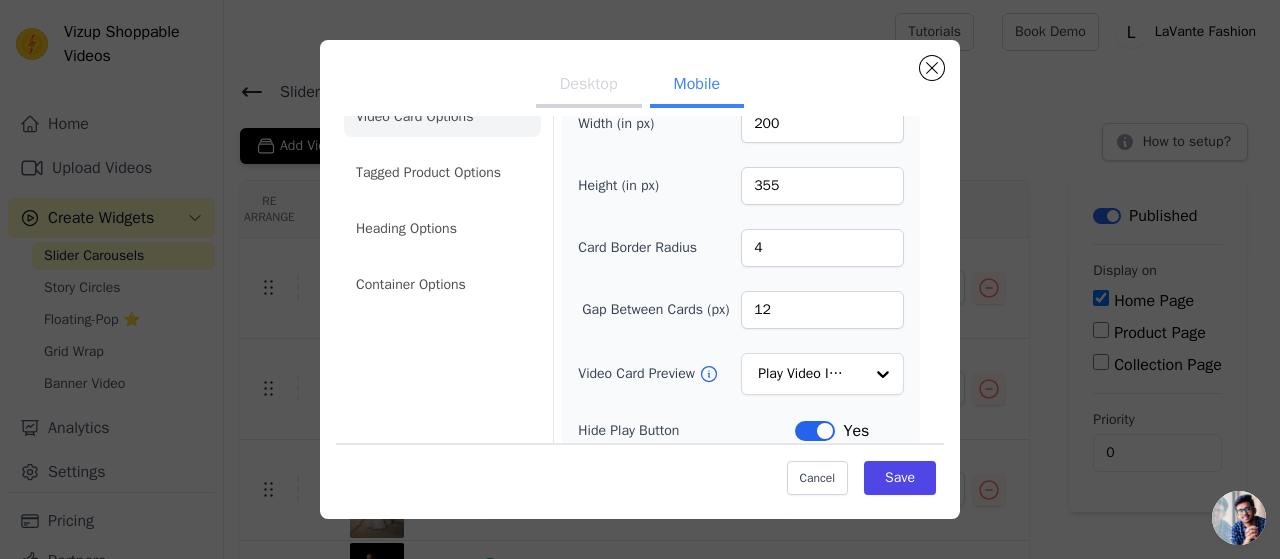 scroll, scrollTop: 0, scrollLeft: 0, axis: both 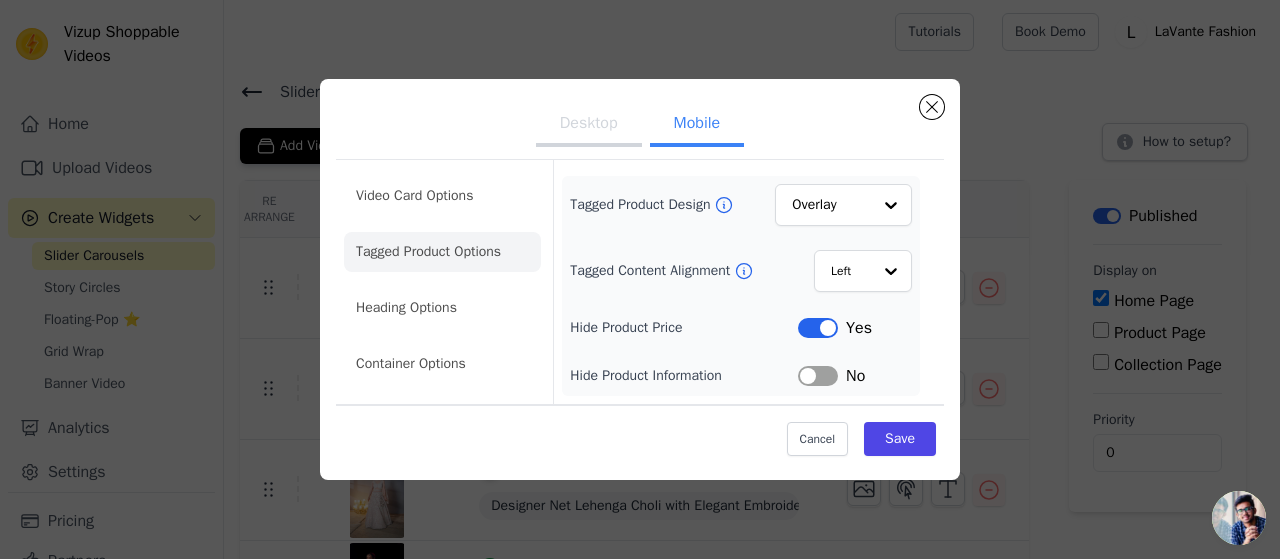 click on "Label" at bounding box center [818, 376] 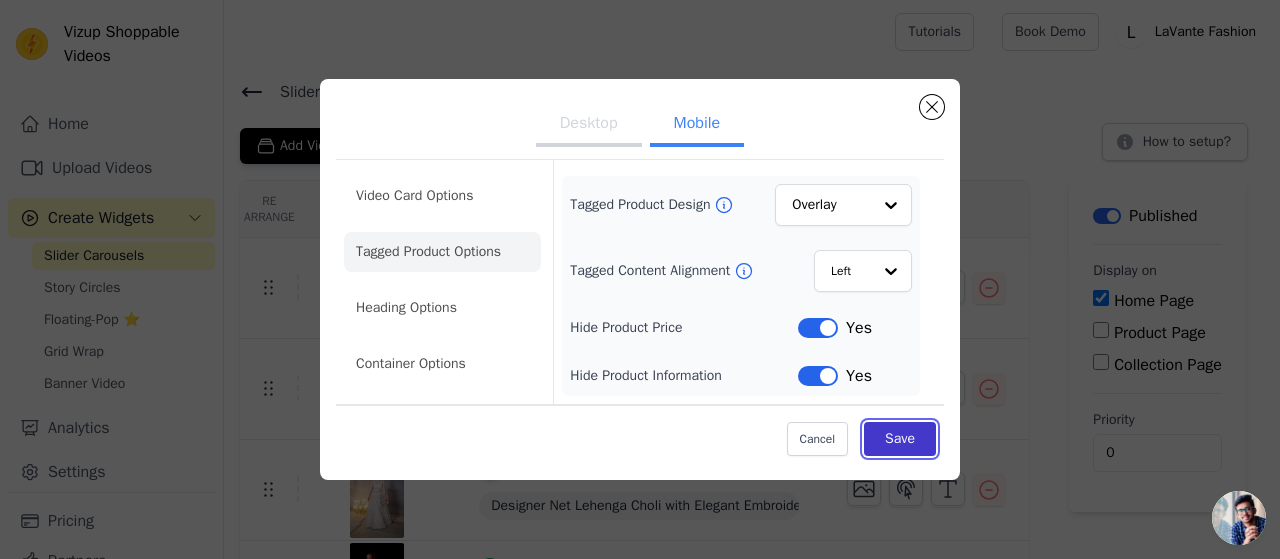 click on "Save" at bounding box center [900, 439] 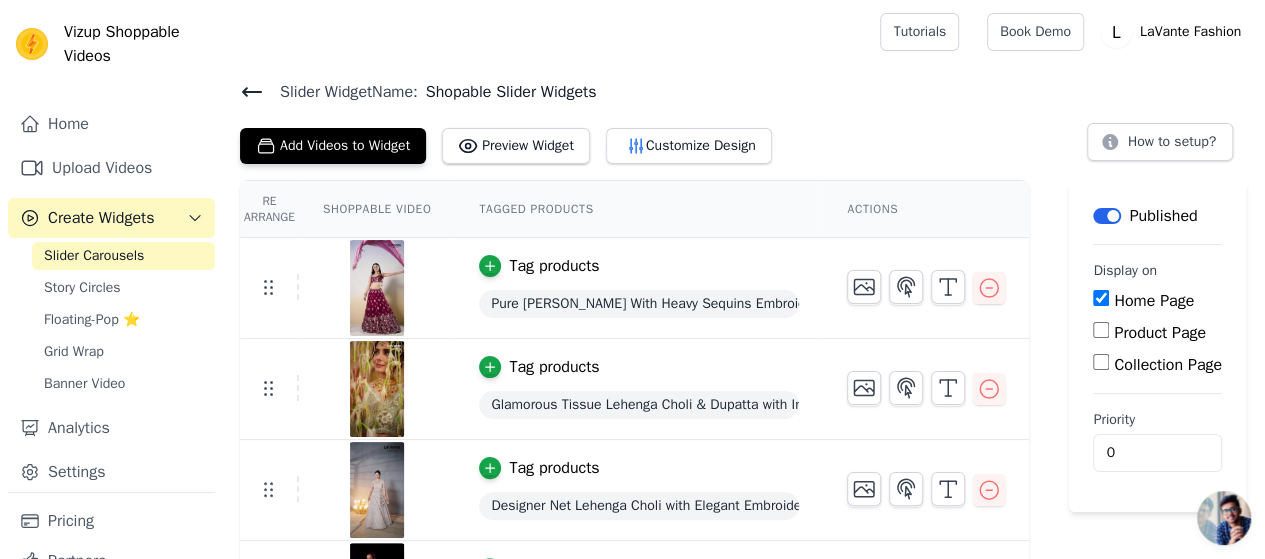 click on "Slider Widget  Name:" at bounding box center [341, 92] 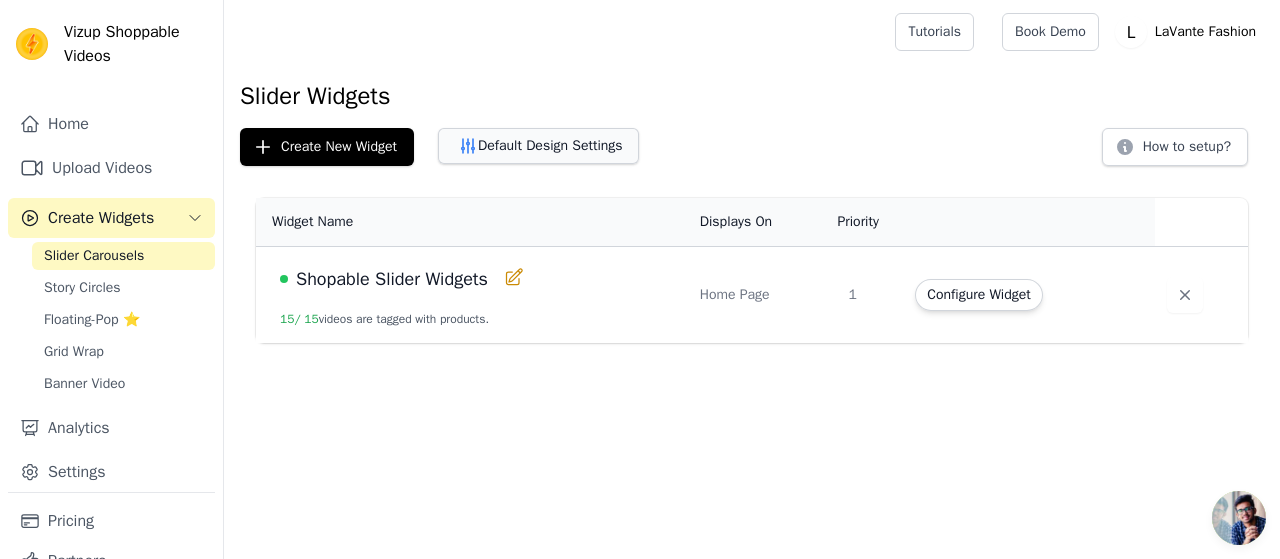 click on "Default Design Settings" at bounding box center (538, 146) 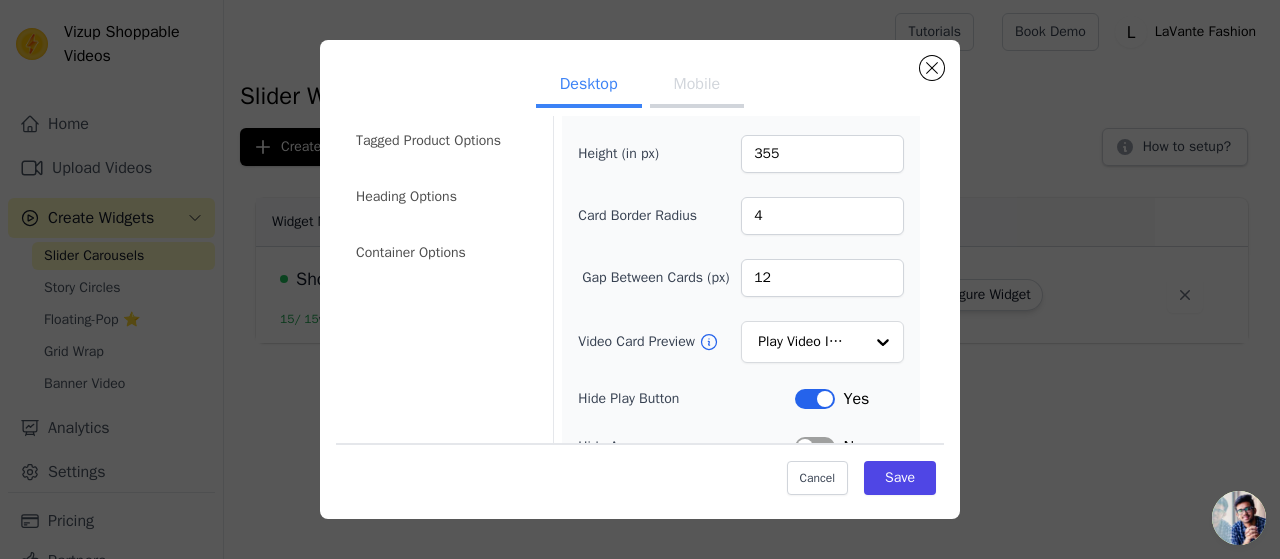 scroll, scrollTop: 0, scrollLeft: 0, axis: both 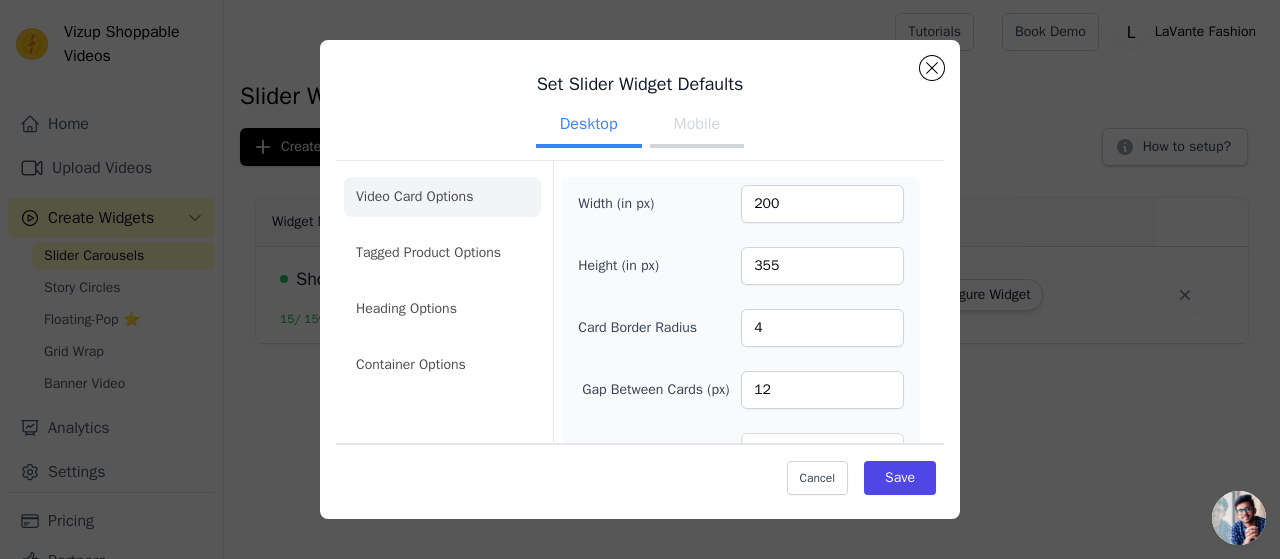 click on "Mobile" at bounding box center (697, 126) 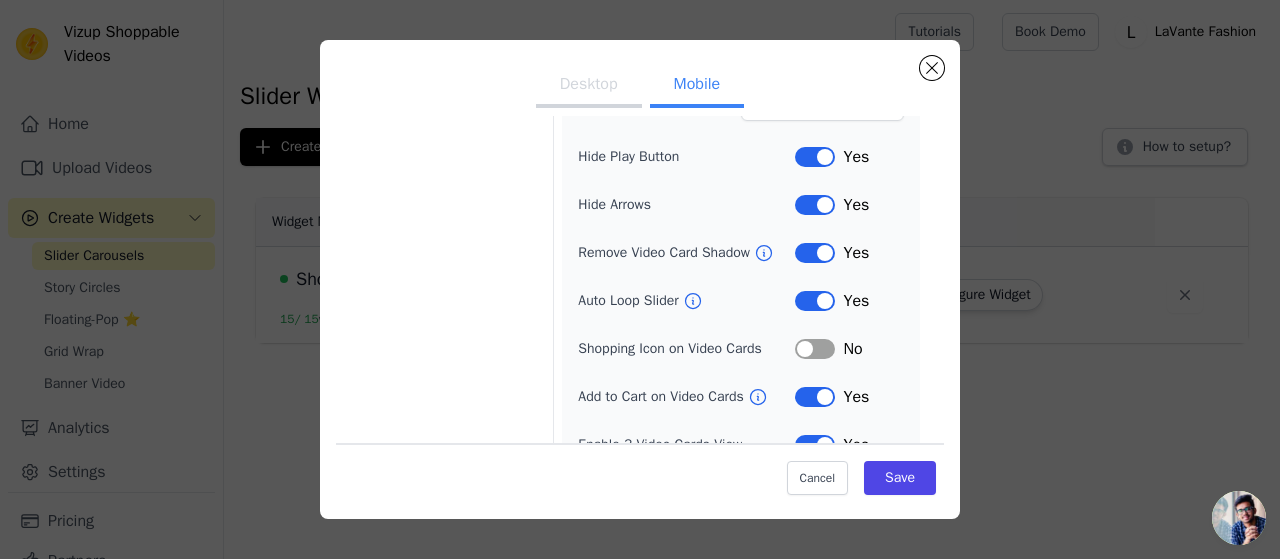 scroll, scrollTop: 380, scrollLeft: 0, axis: vertical 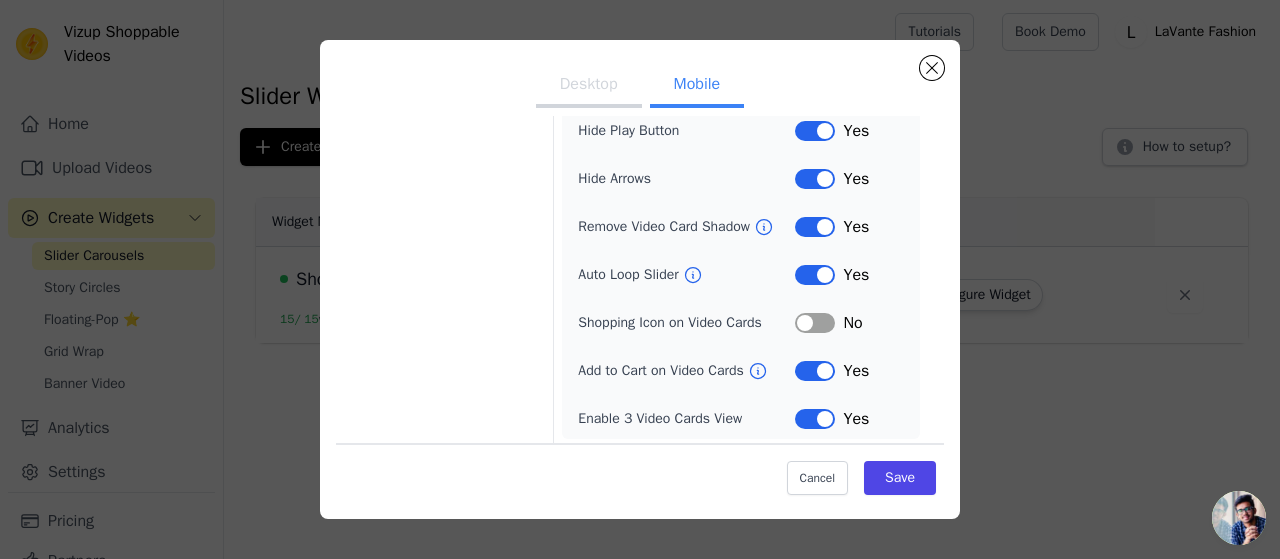 click on "Label" at bounding box center [815, 419] 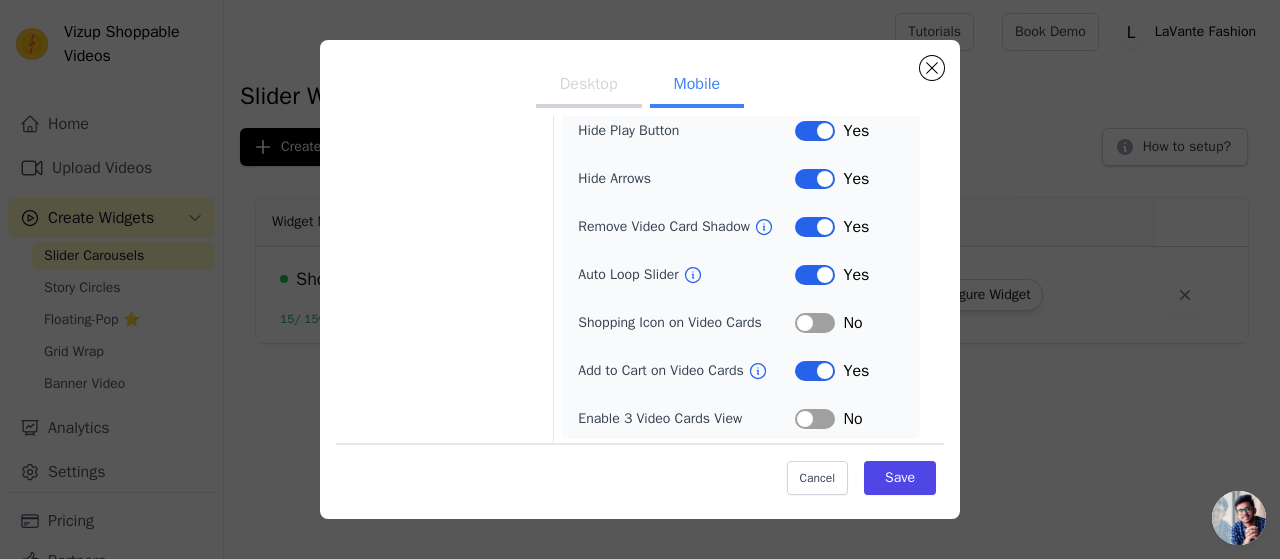 click on "Label" at bounding box center (815, 419) 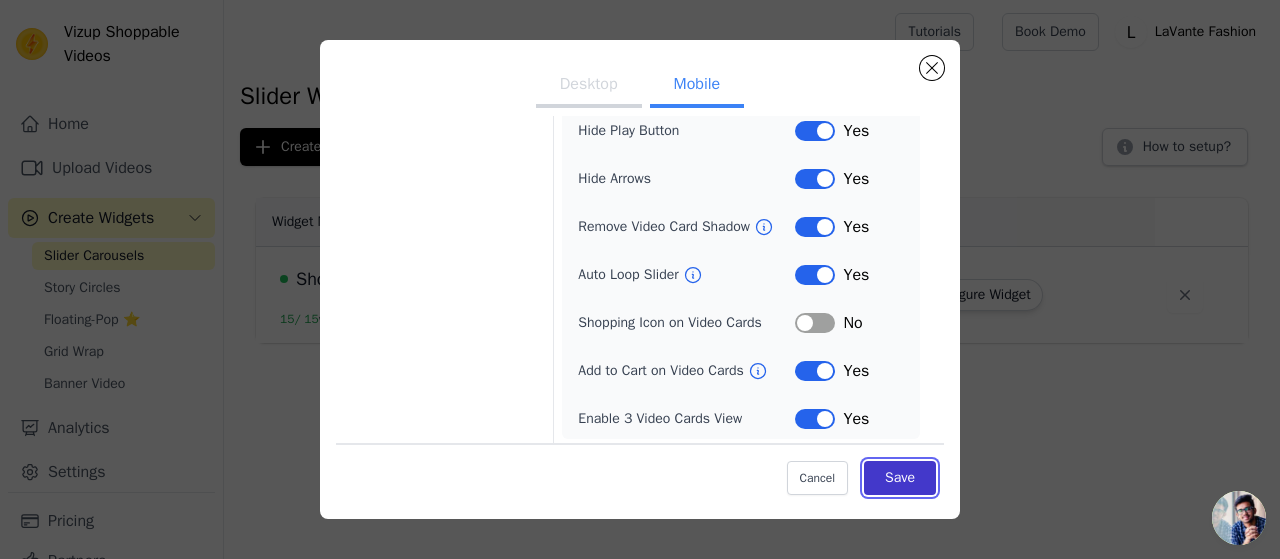 click on "Save" at bounding box center [900, 478] 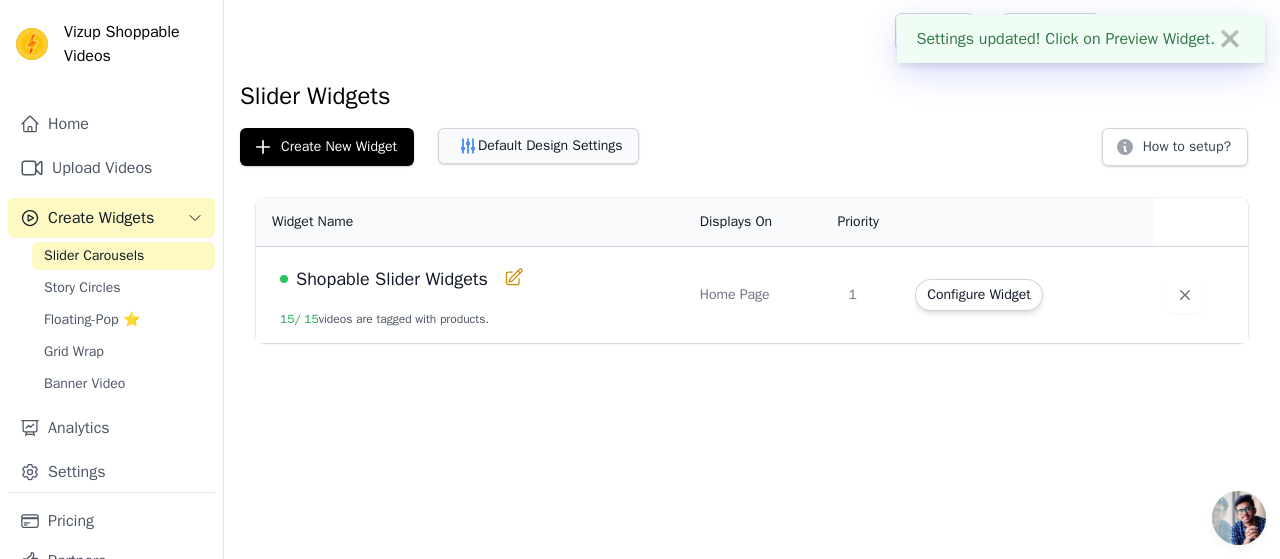 click on "Default Design Settings" at bounding box center (538, 146) 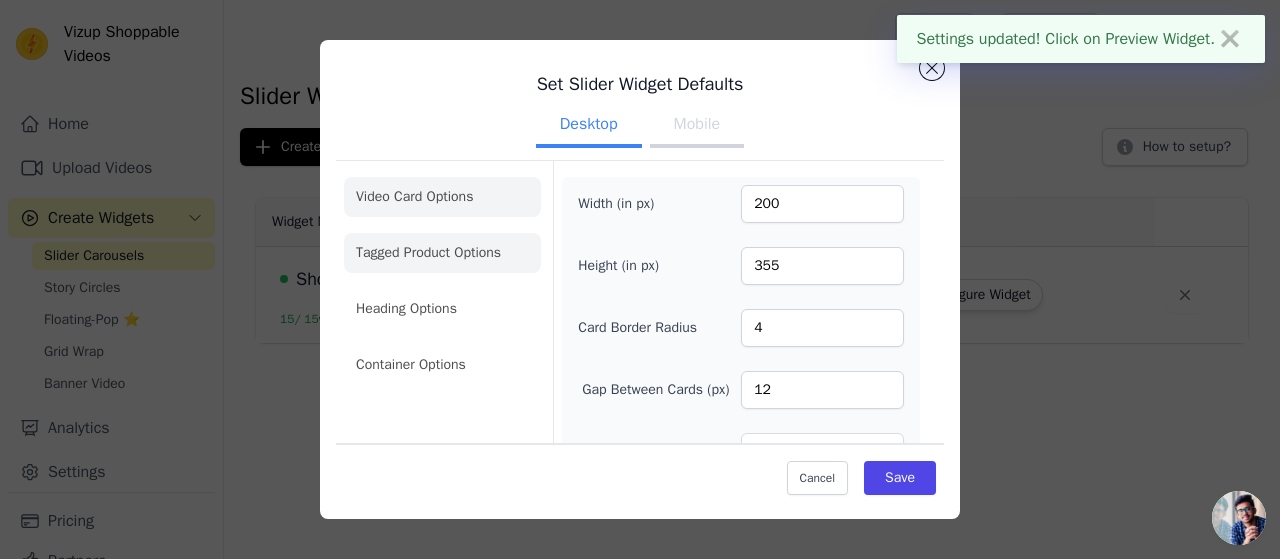 click on "Tagged Product Options" 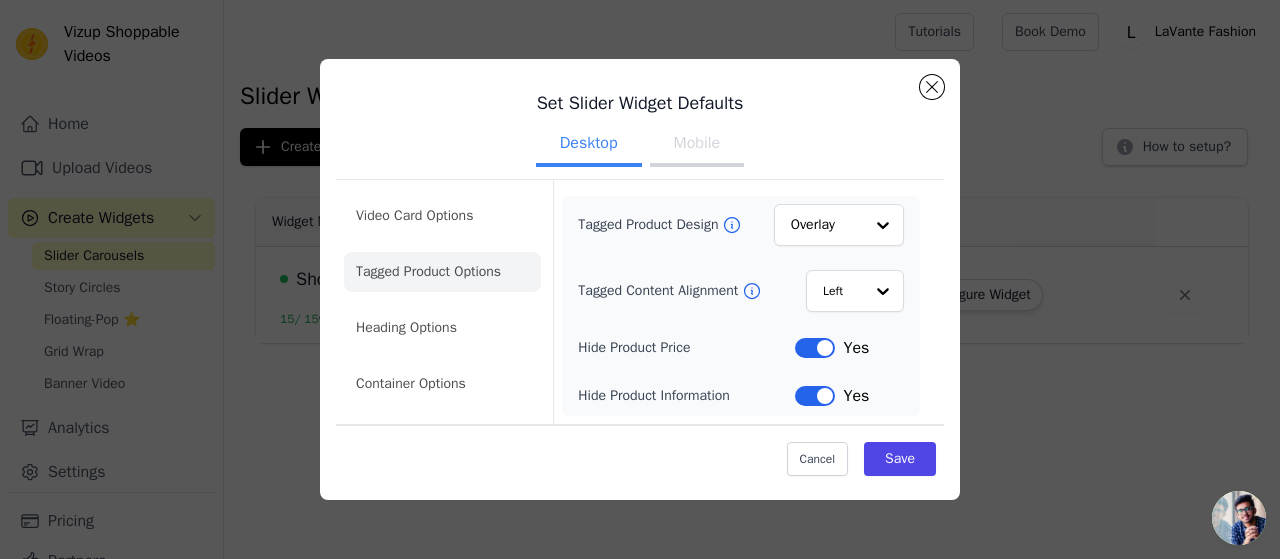 click on "Mobile" at bounding box center (697, 145) 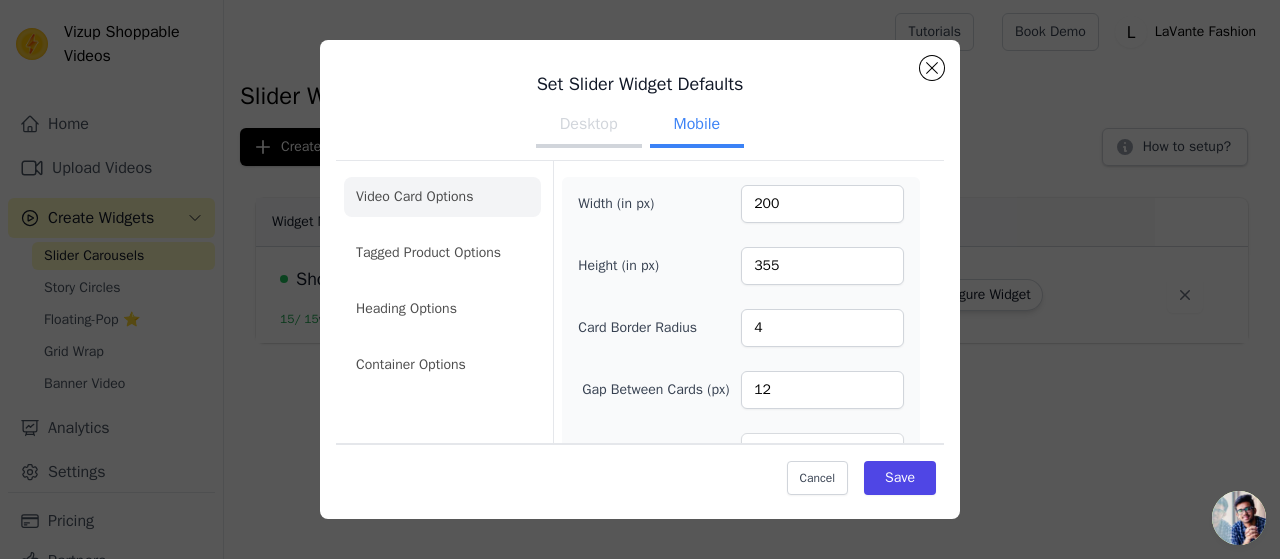 scroll, scrollTop: 380, scrollLeft: 0, axis: vertical 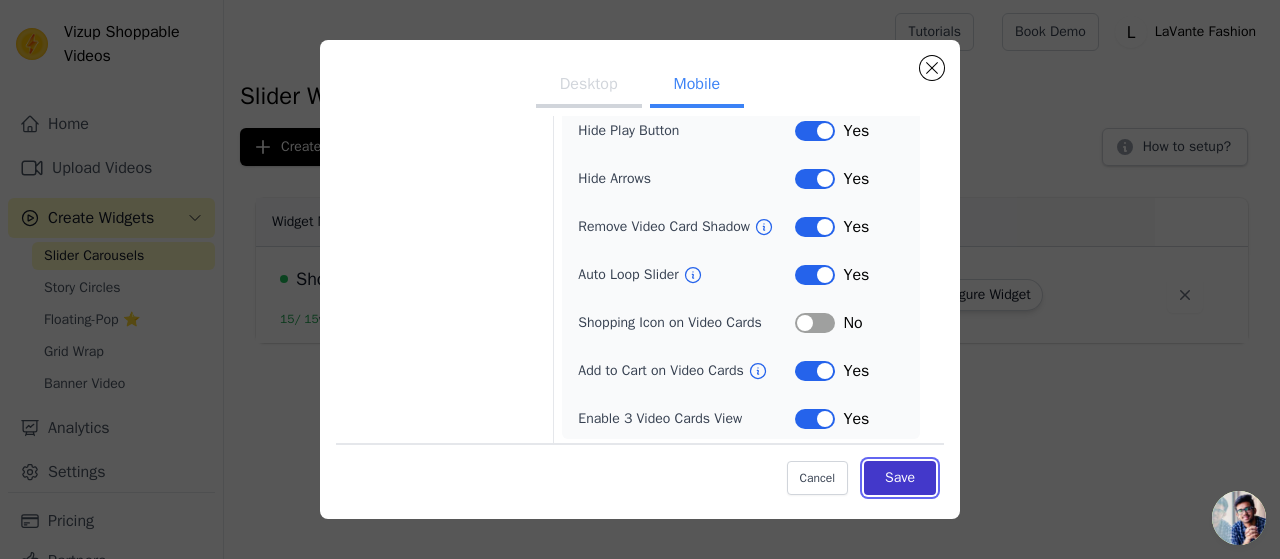 click on "Save" at bounding box center (900, 478) 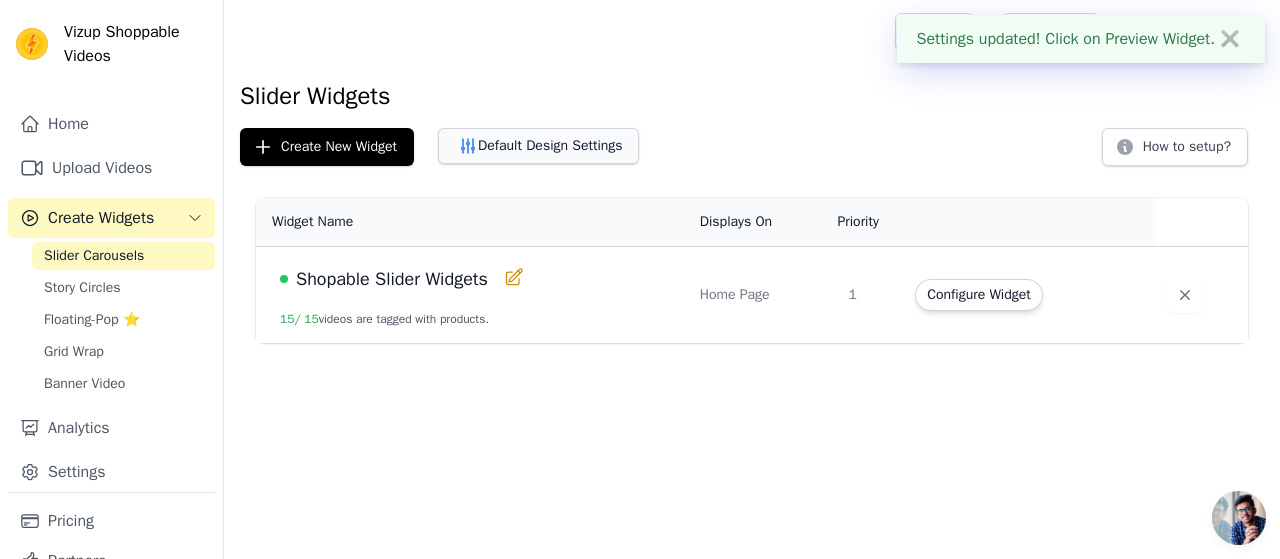 click on "Default Design Settings" at bounding box center (538, 146) 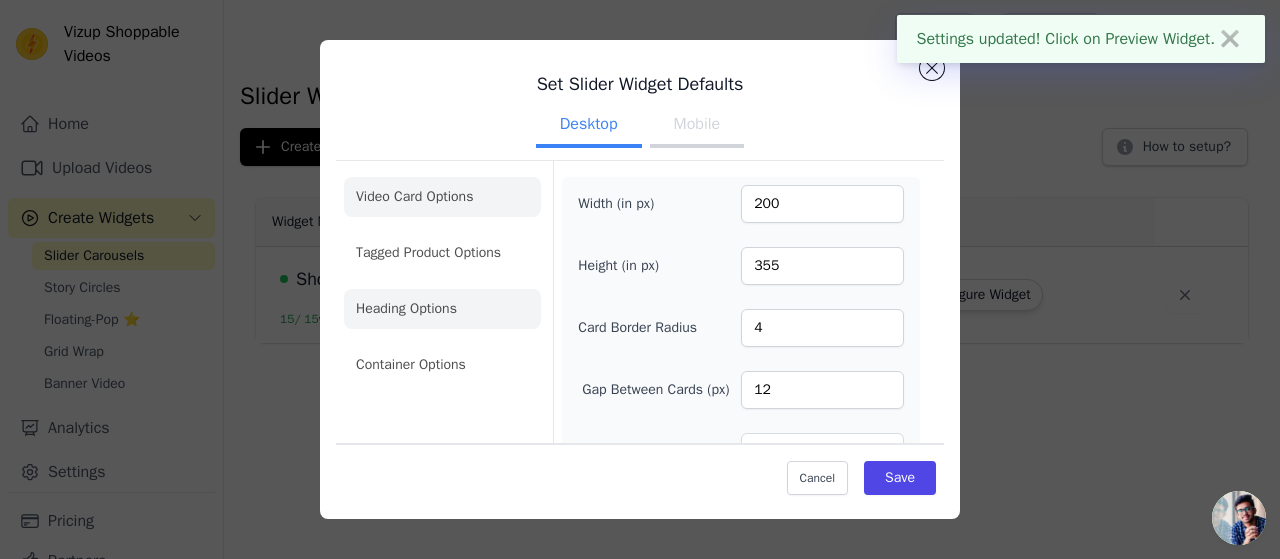 click on "Heading Options" 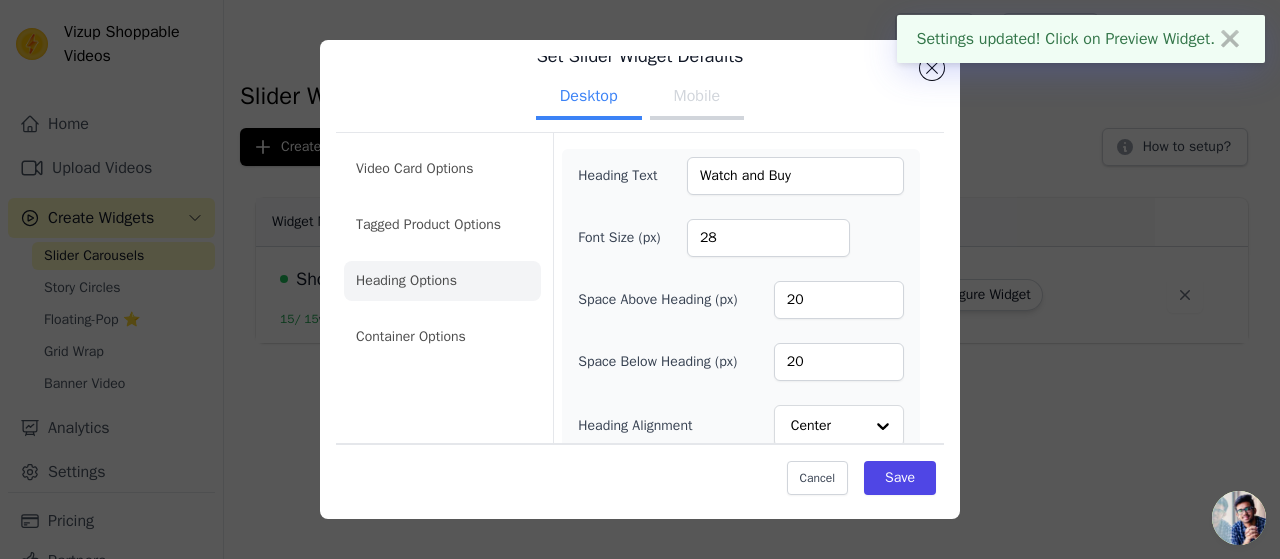 scroll, scrollTop: 44, scrollLeft: 0, axis: vertical 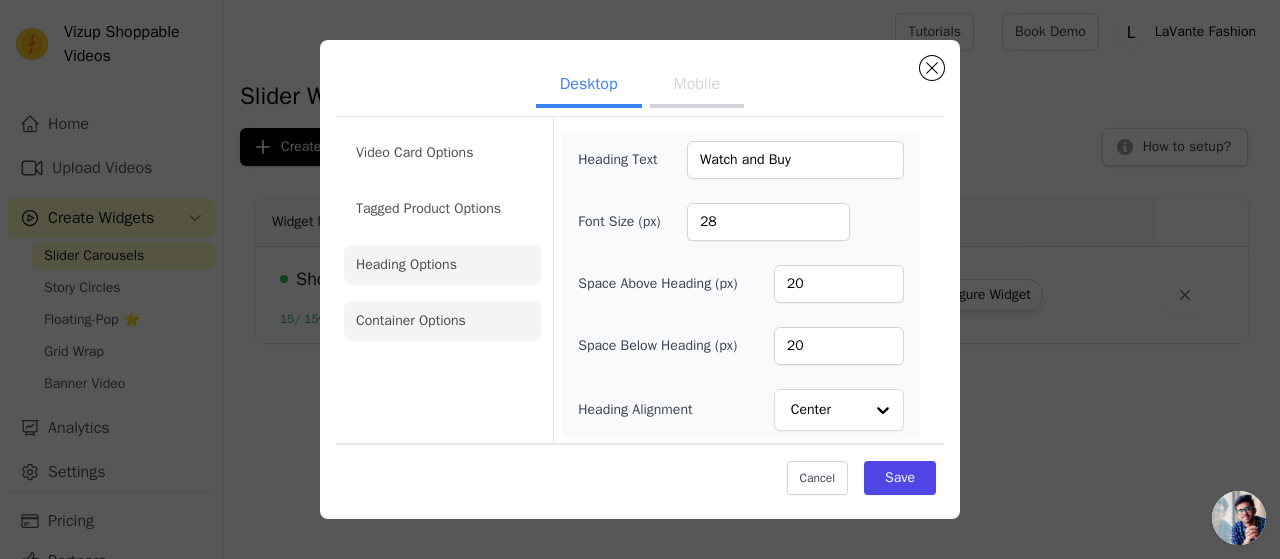 click on "Container Options" 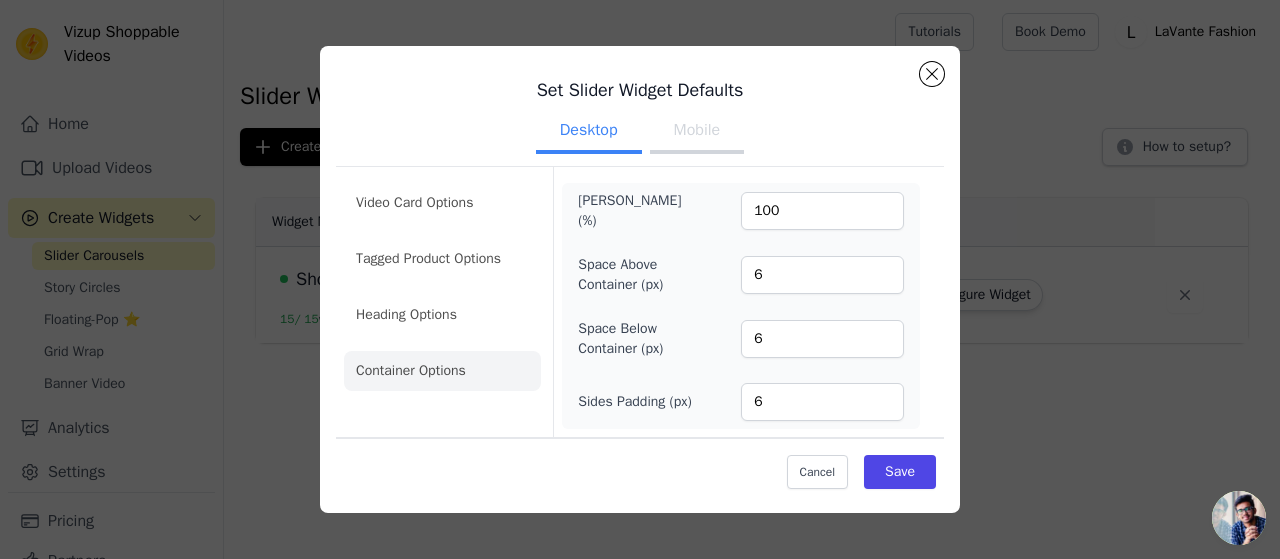 scroll, scrollTop: 0, scrollLeft: 0, axis: both 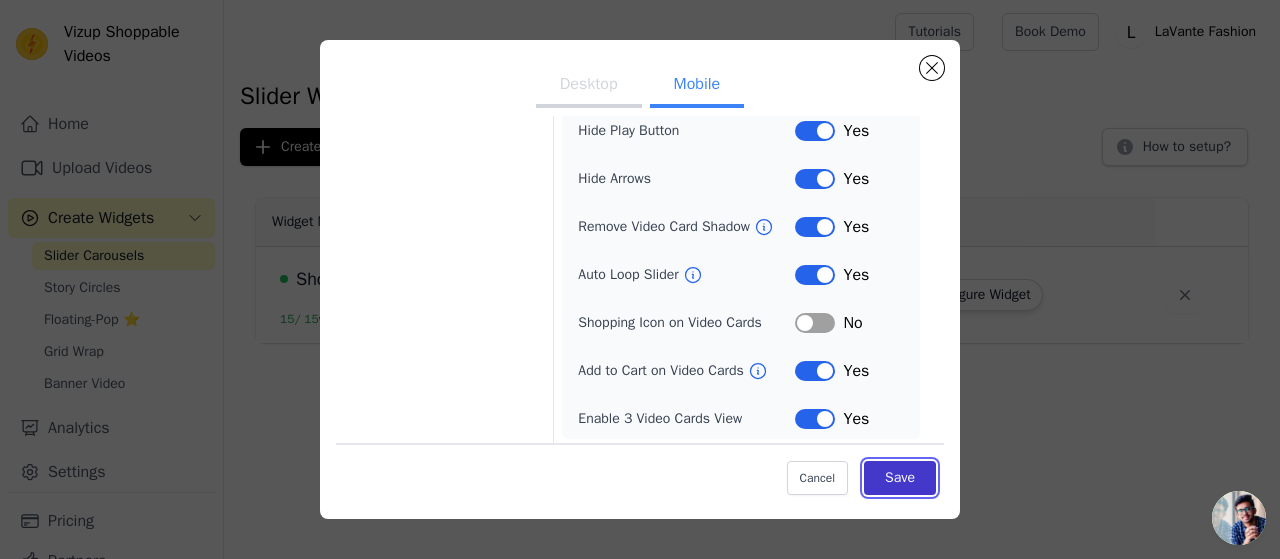 click on "Save" at bounding box center [900, 478] 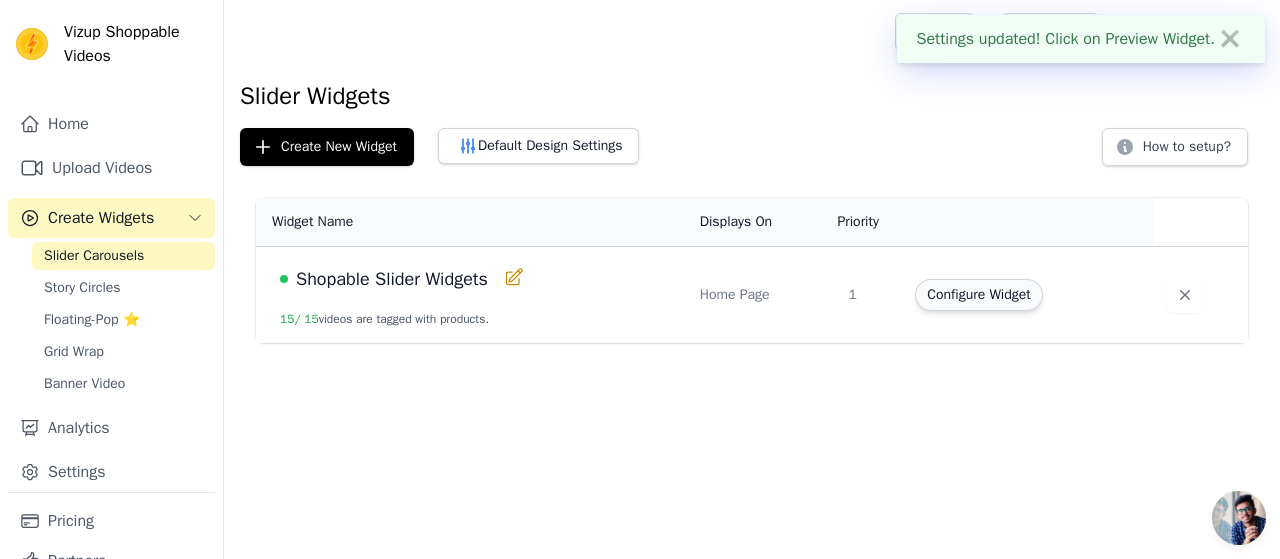 click on "Configure Widget" at bounding box center (978, 295) 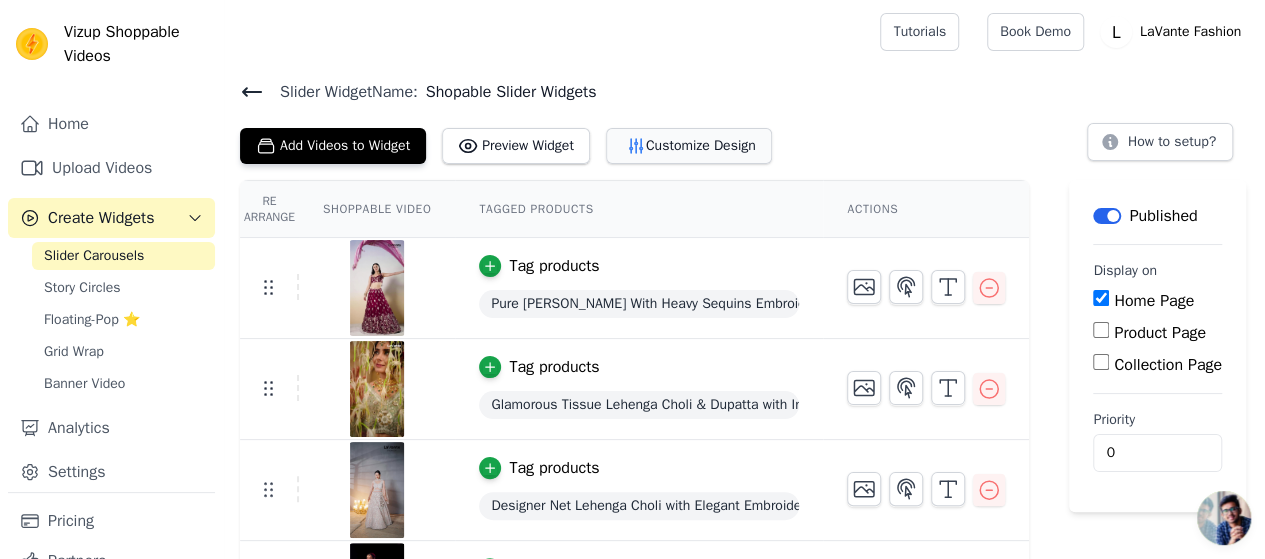 click on "Customize Design" at bounding box center [689, 146] 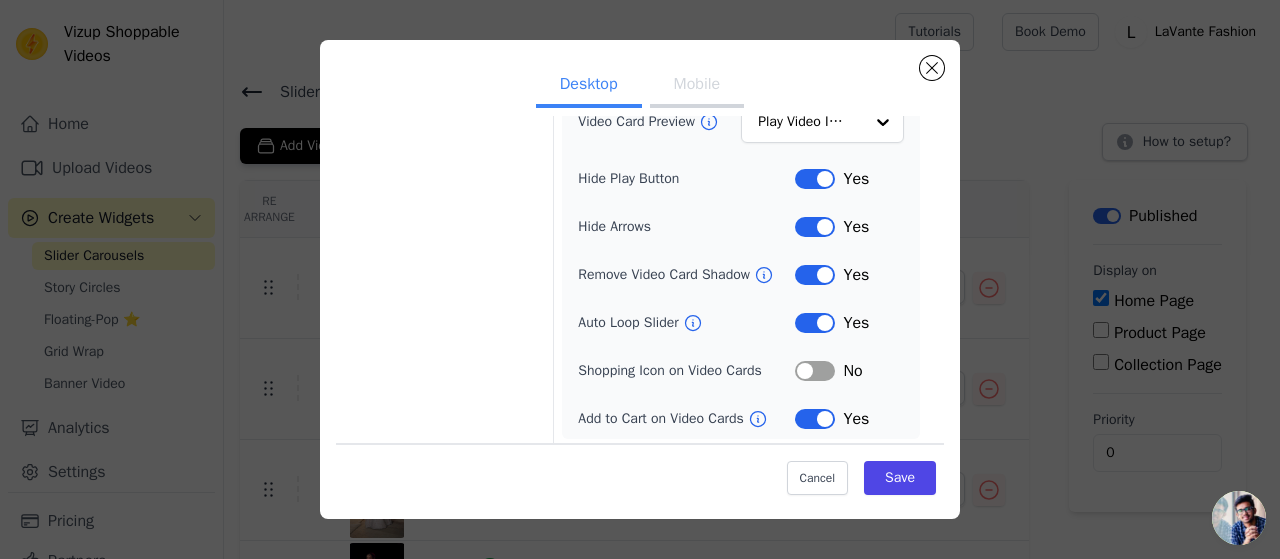 scroll, scrollTop: 0, scrollLeft: 0, axis: both 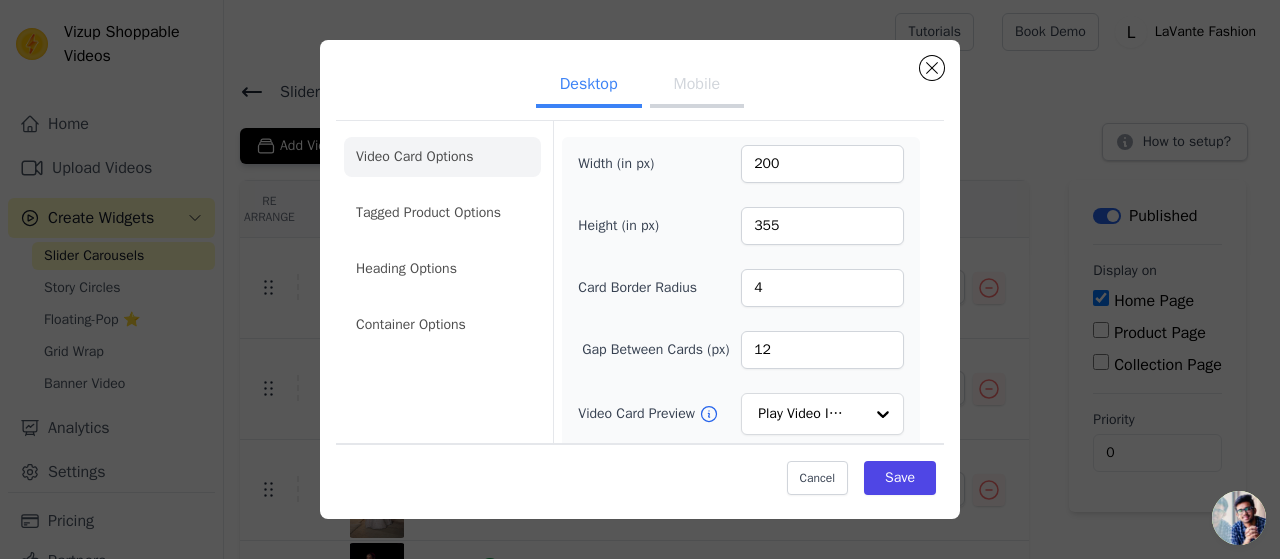 click on "Mobile" at bounding box center [697, 86] 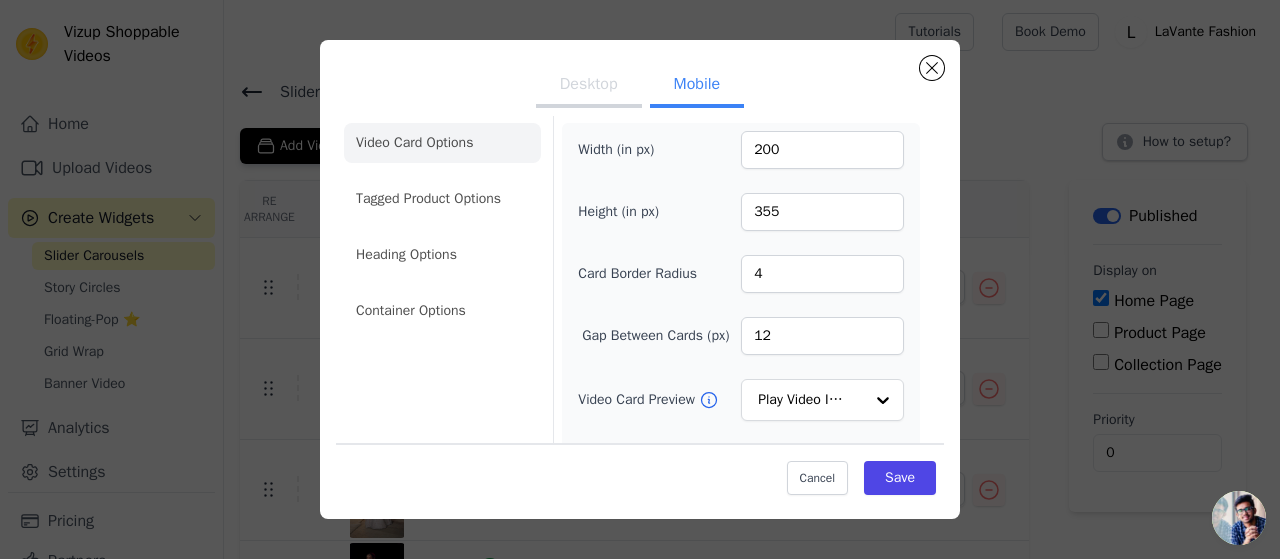 scroll, scrollTop: 0, scrollLeft: 0, axis: both 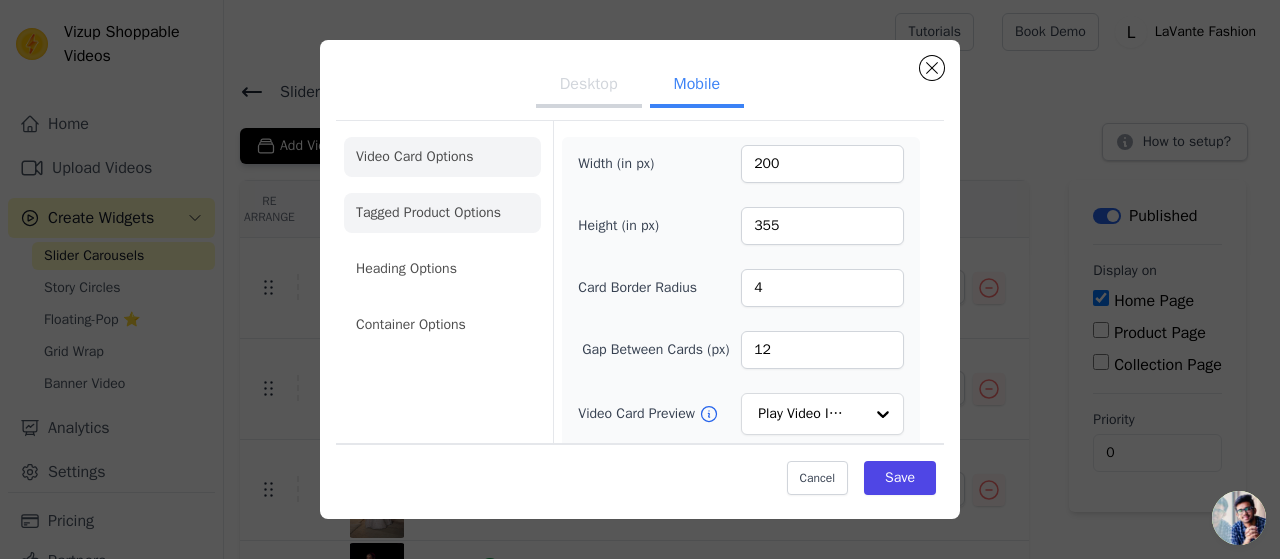 click on "Tagged Product Options" 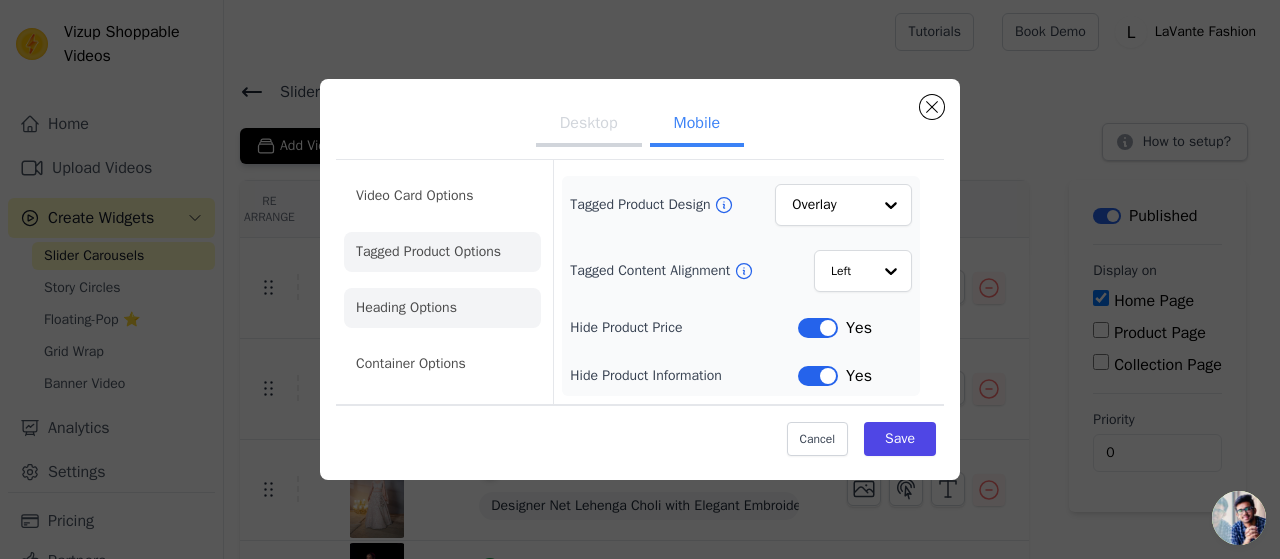 click on "Heading Options" 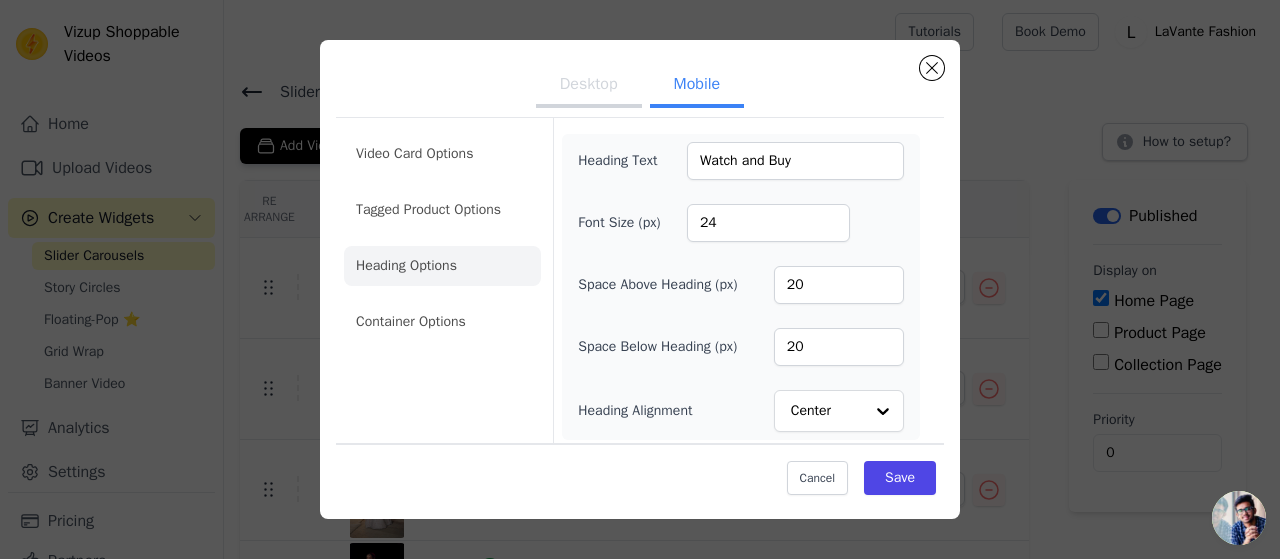 scroll, scrollTop: 4, scrollLeft: 0, axis: vertical 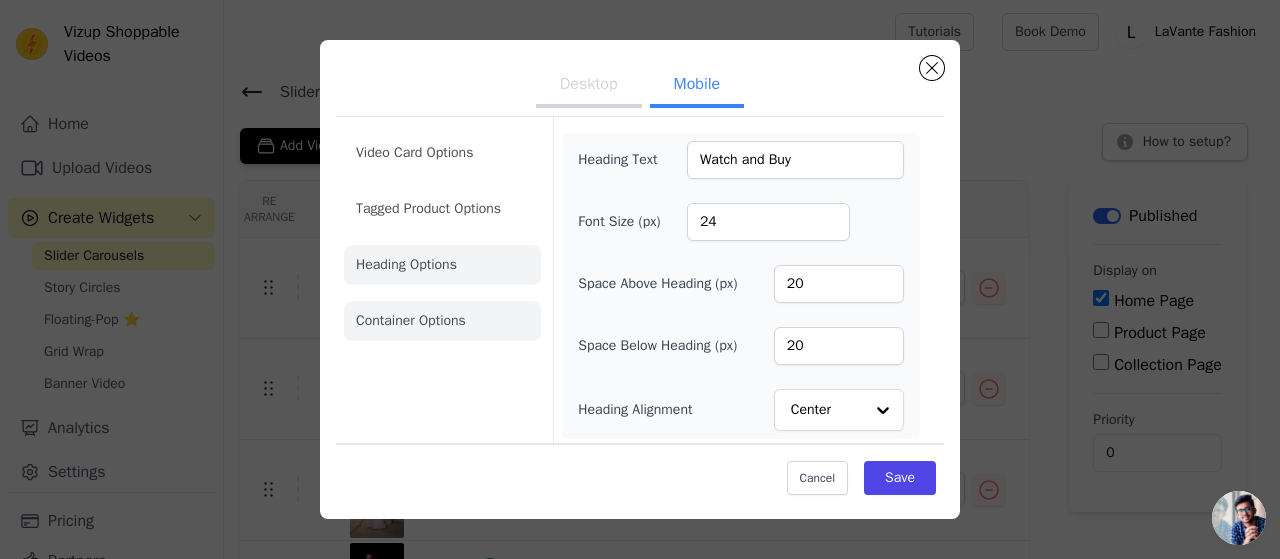 click on "Container Options" 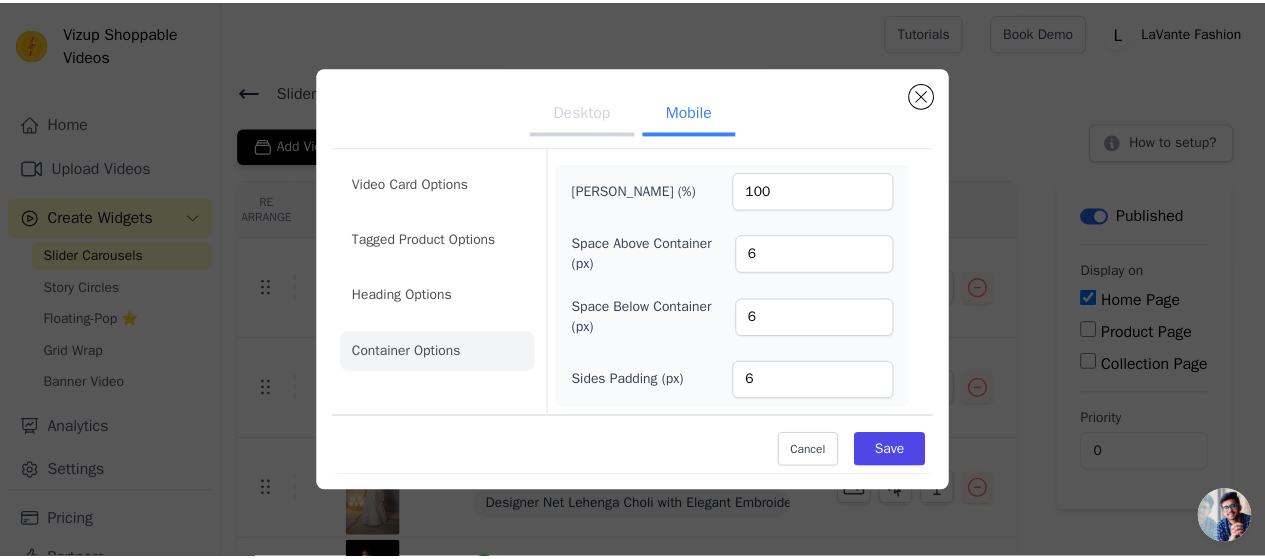 scroll, scrollTop: 0, scrollLeft: 0, axis: both 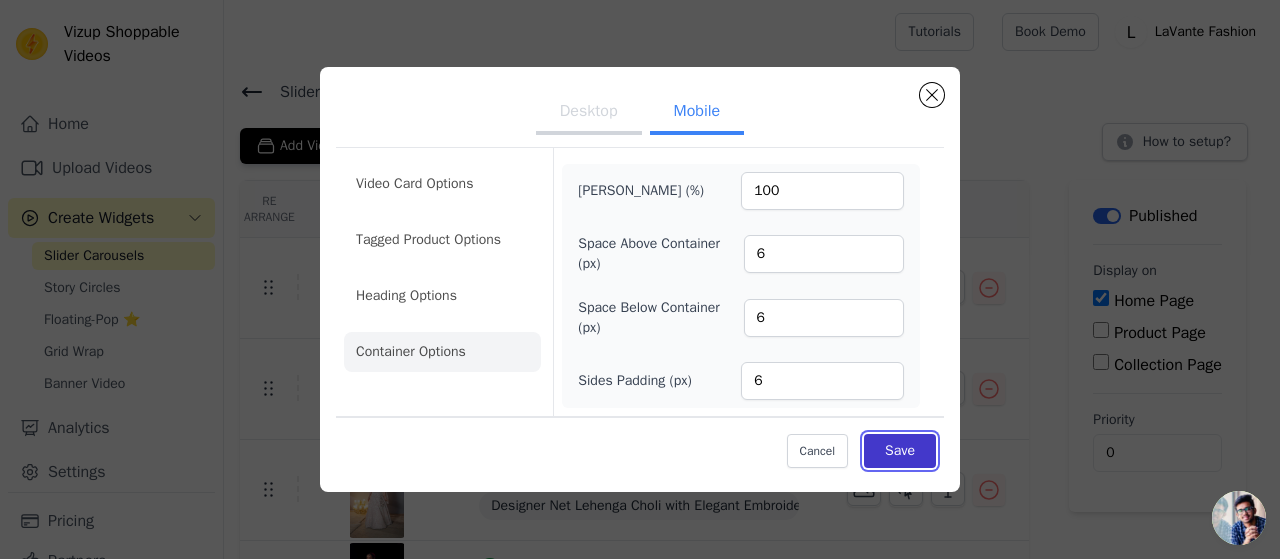 click on "Save" at bounding box center (900, 451) 